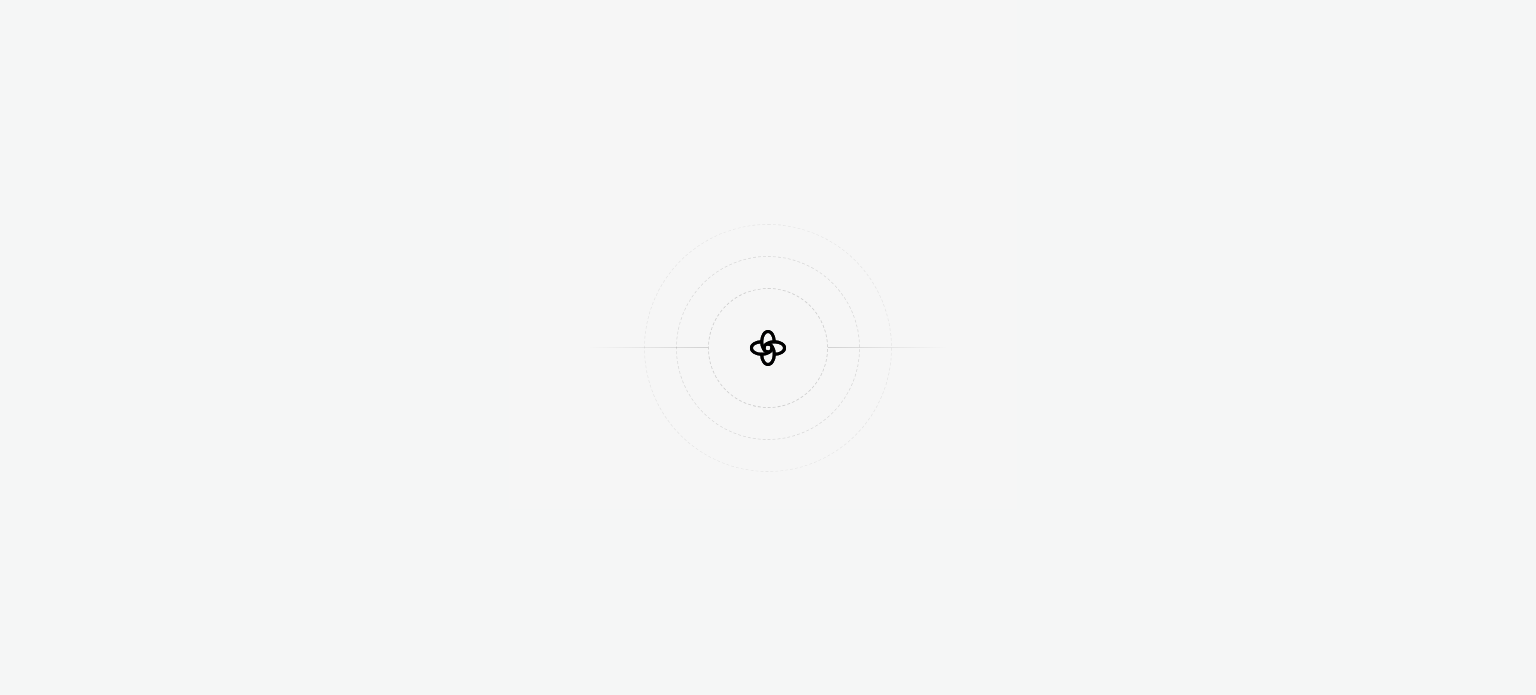 scroll, scrollTop: 0, scrollLeft: 0, axis: both 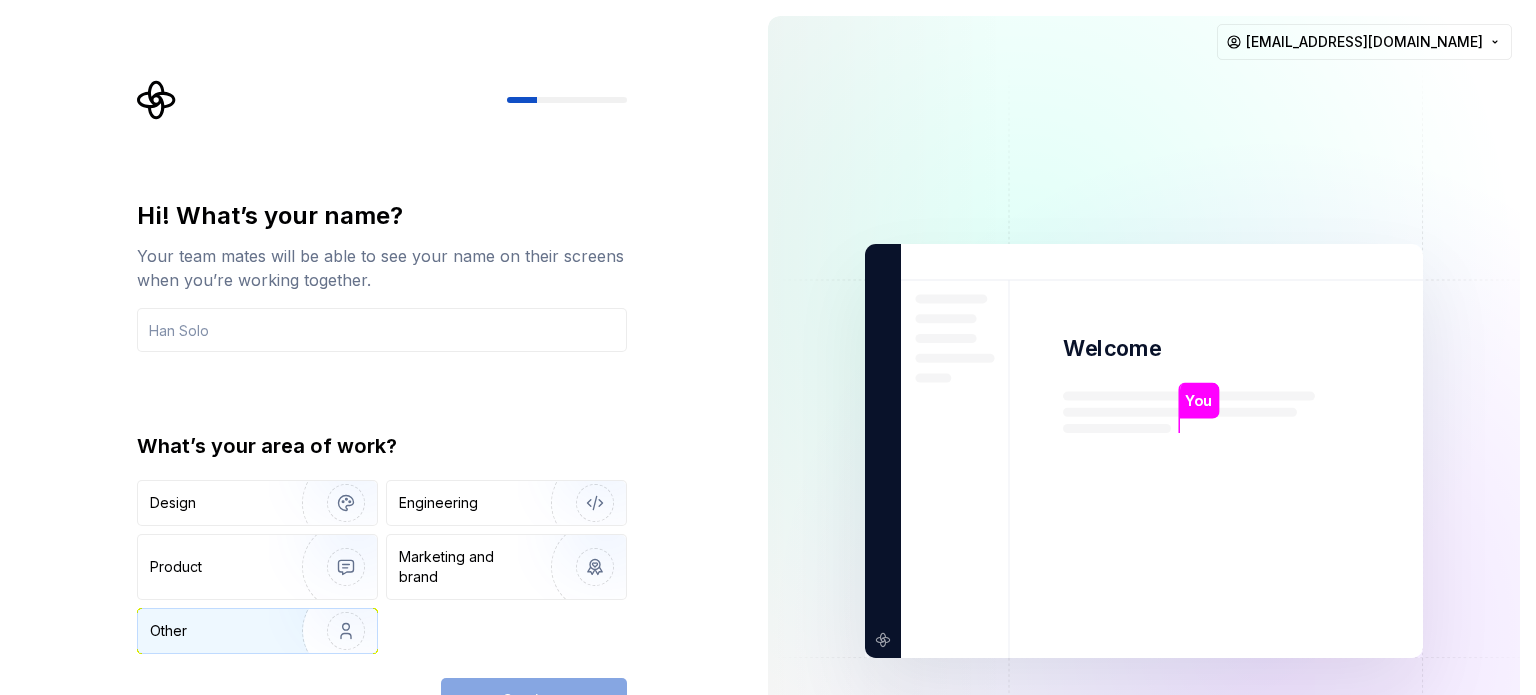 click at bounding box center [333, 631] 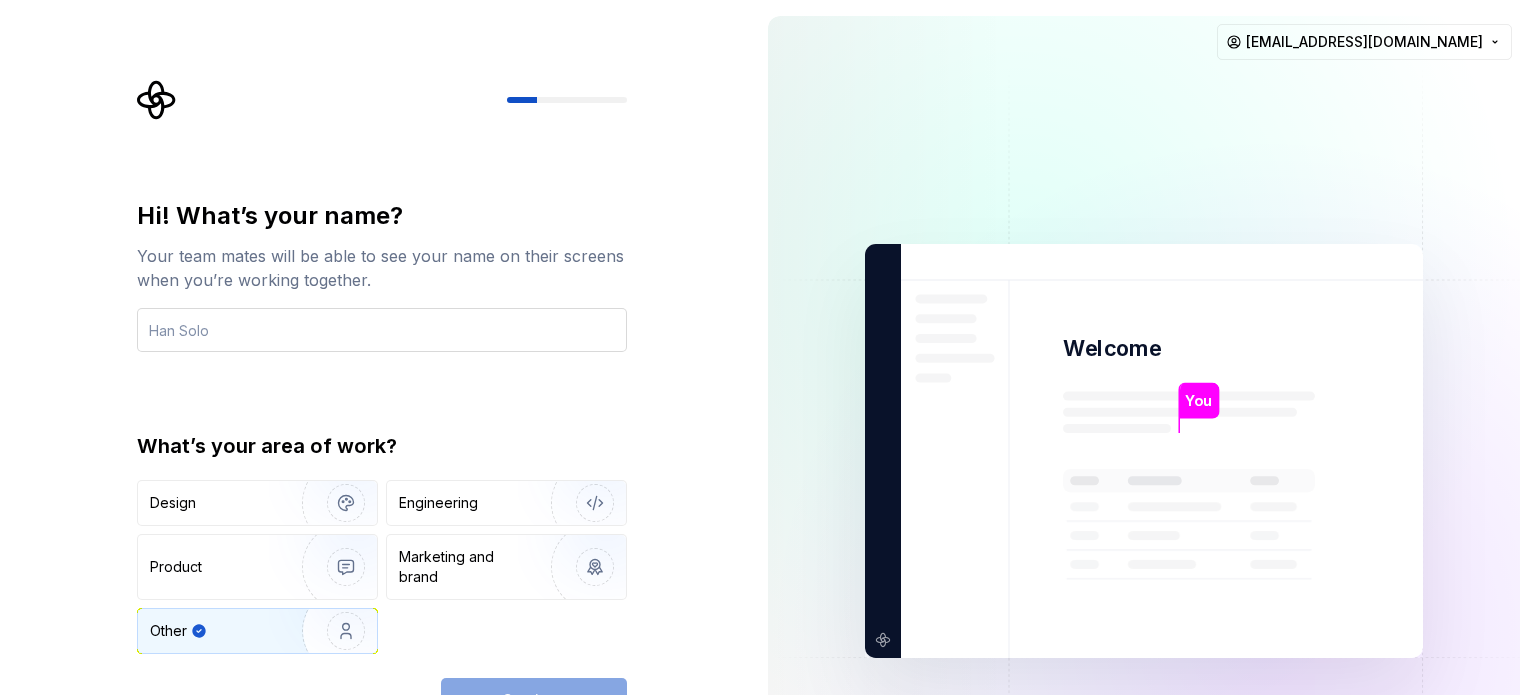 click at bounding box center (382, 330) 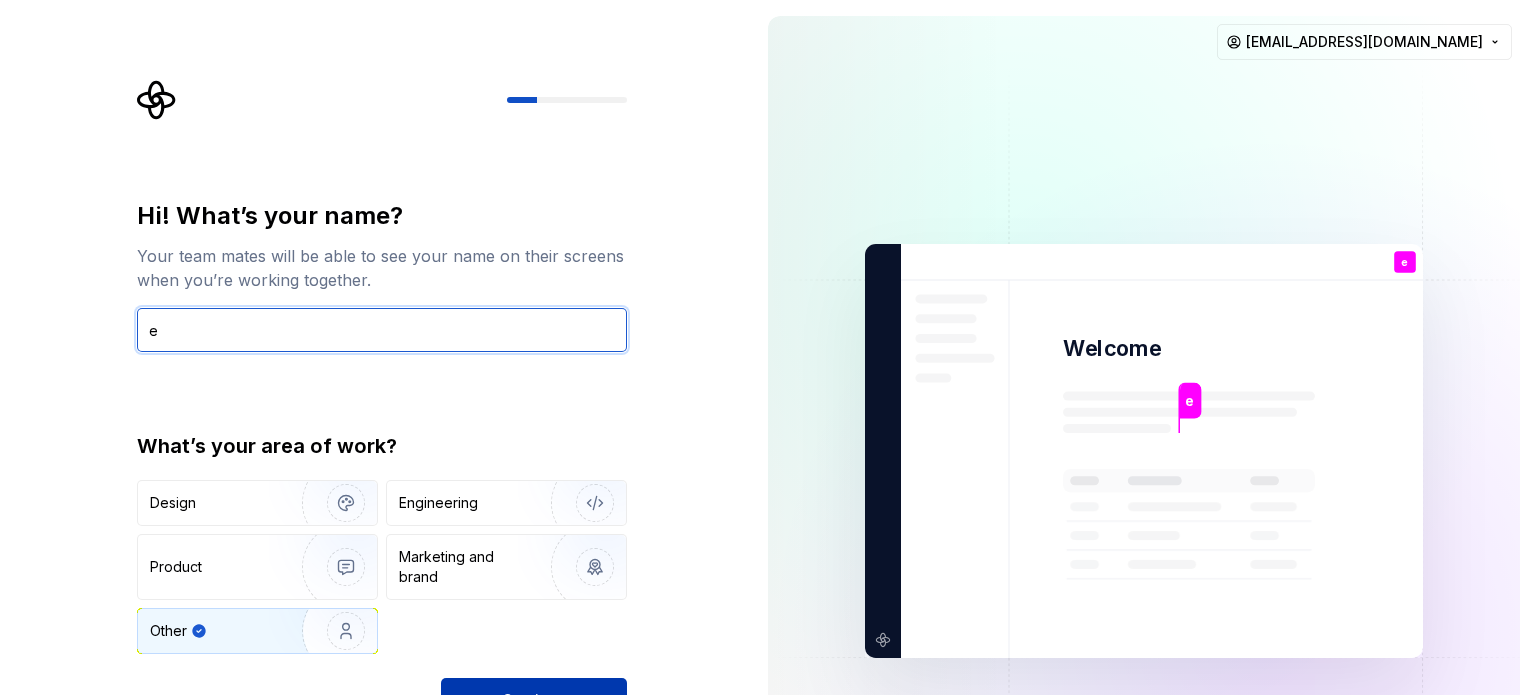 type on "e" 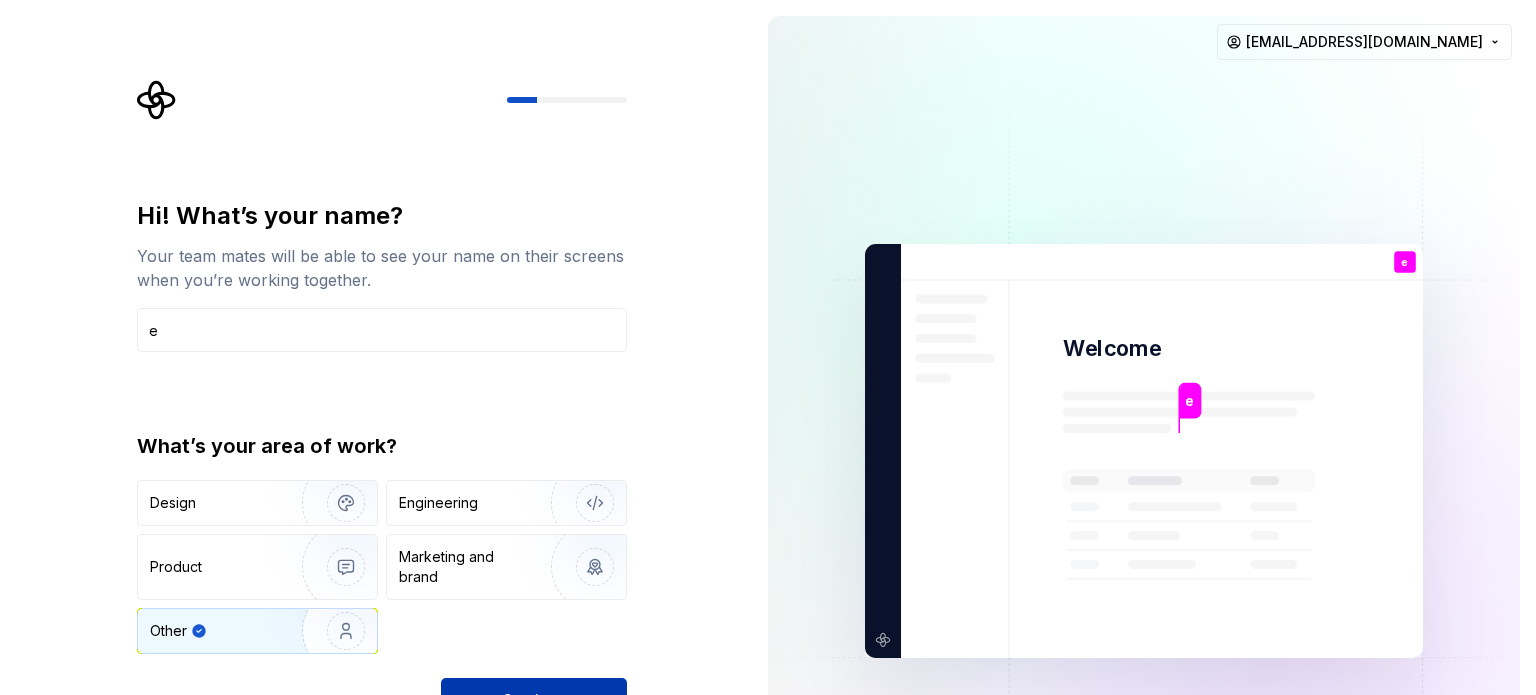 click on "Continue" at bounding box center (534, 700) 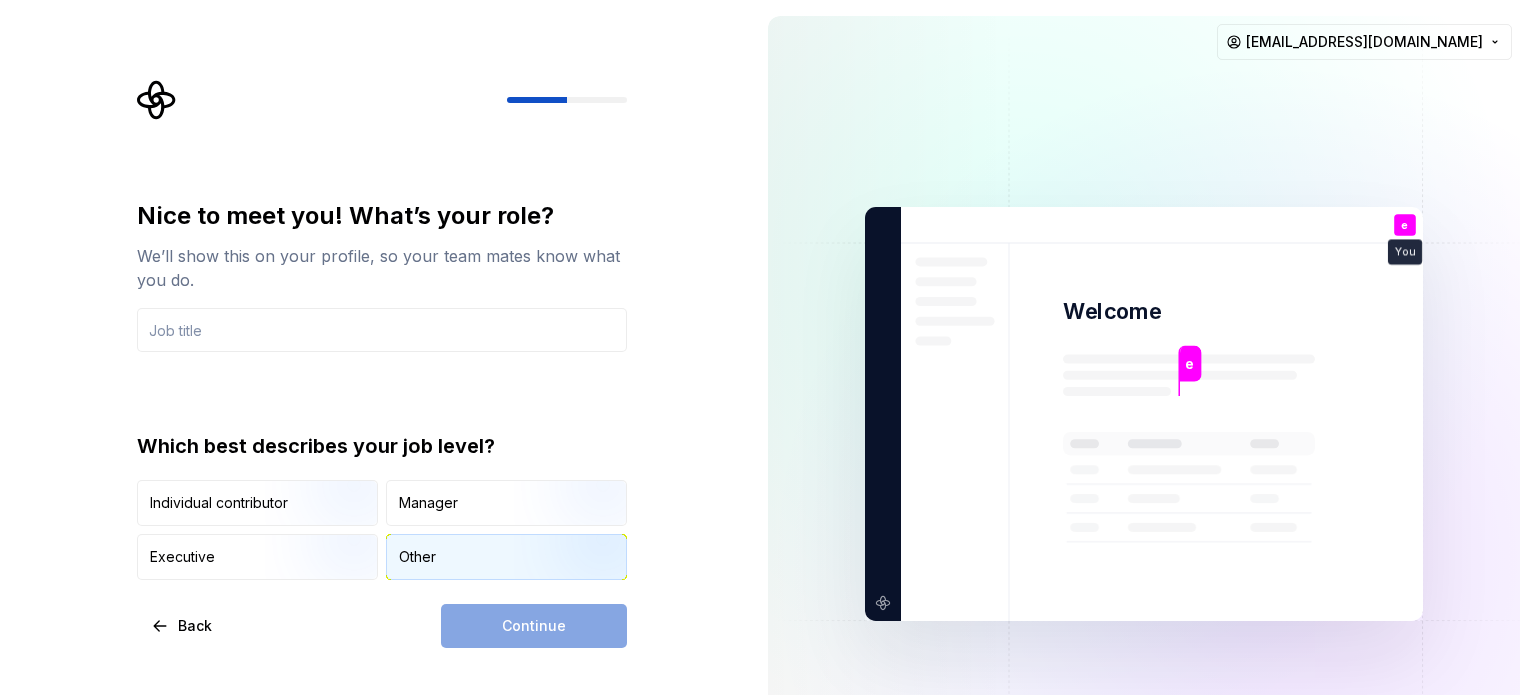 click on "Other" at bounding box center [417, 557] 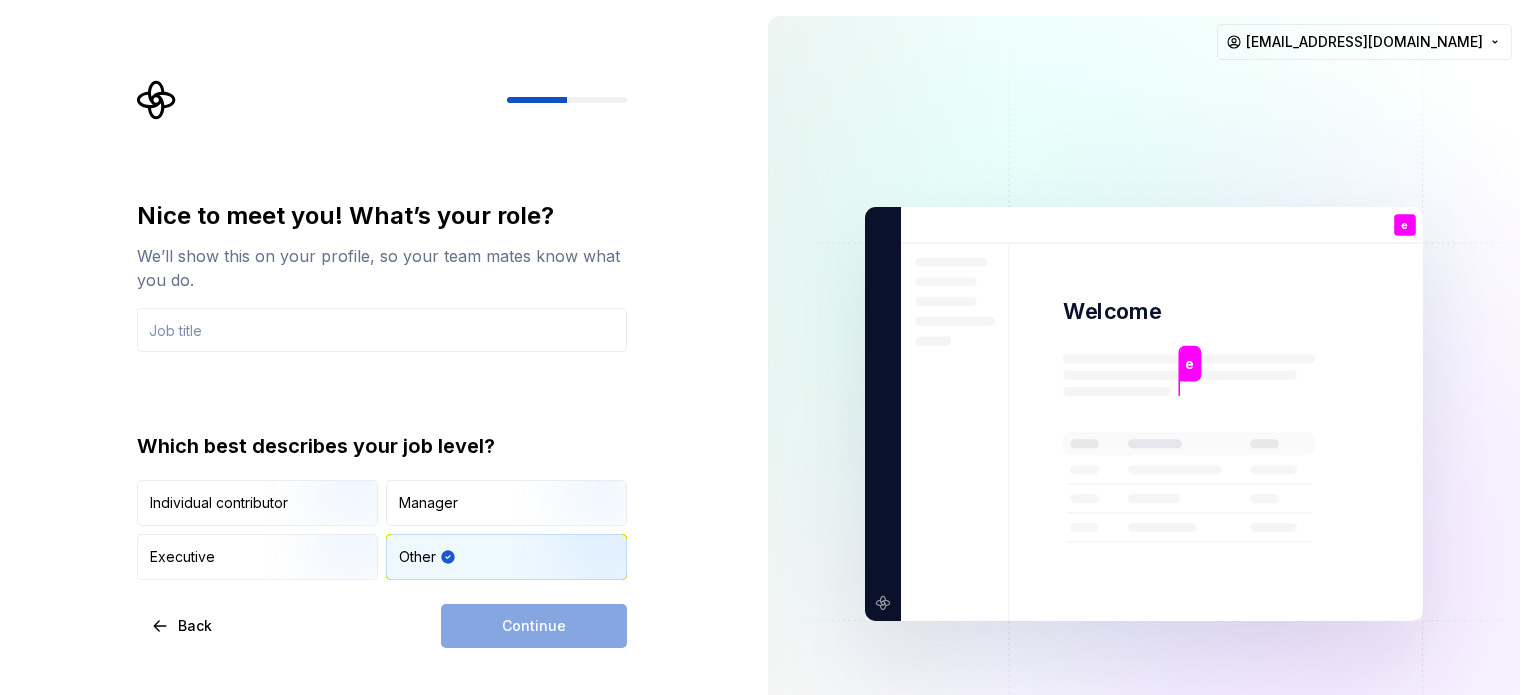 drag, startPoint x: 544, startPoint y: 619, endPoint x: 484, endPoint y: 387, distance: 239.63306 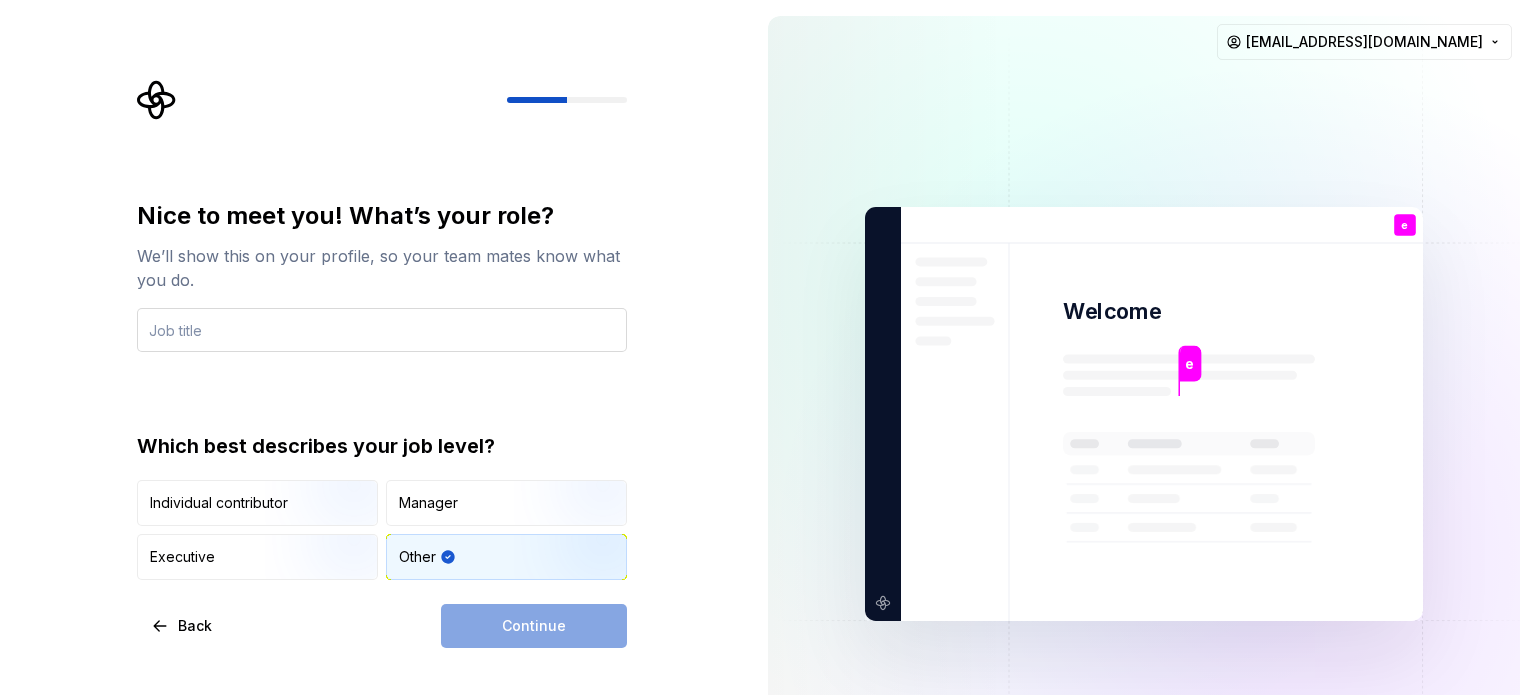 click at bounding box center [382, 330] 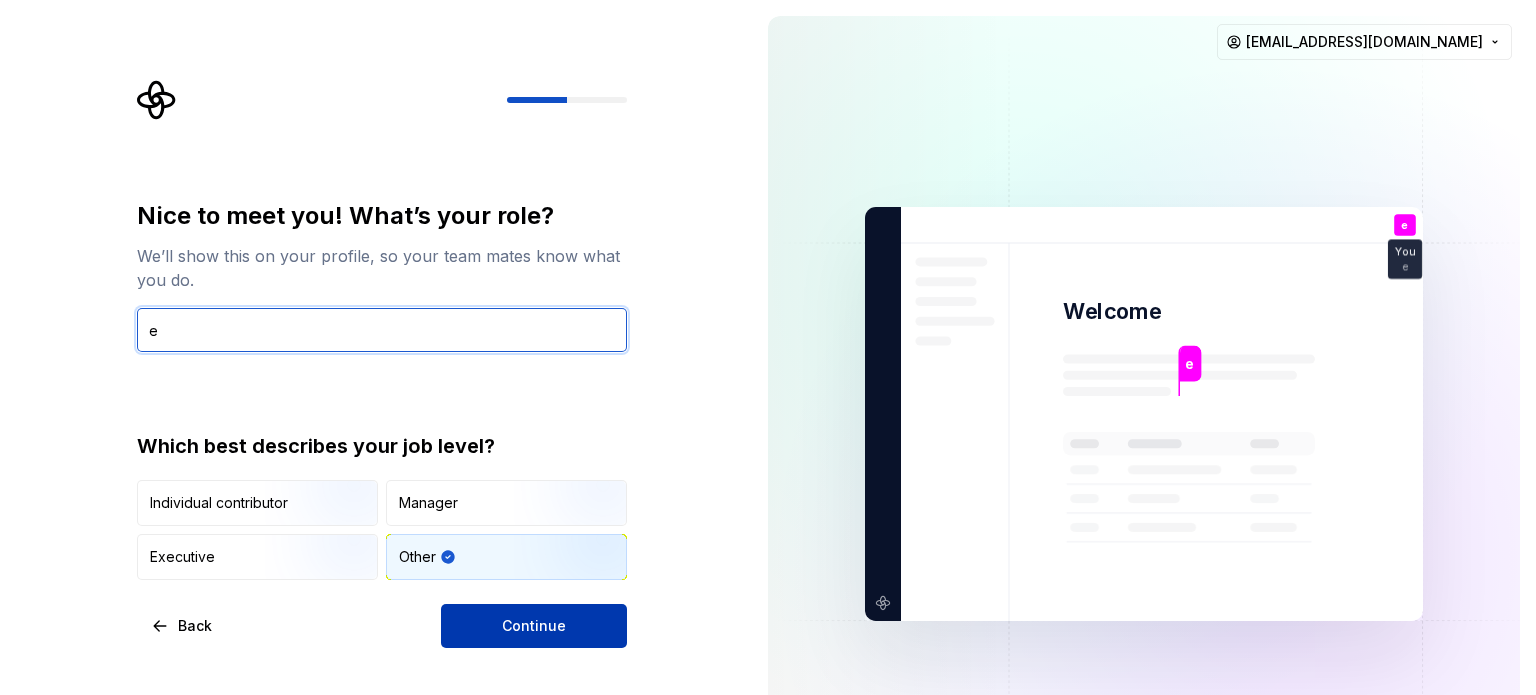 type on "e" 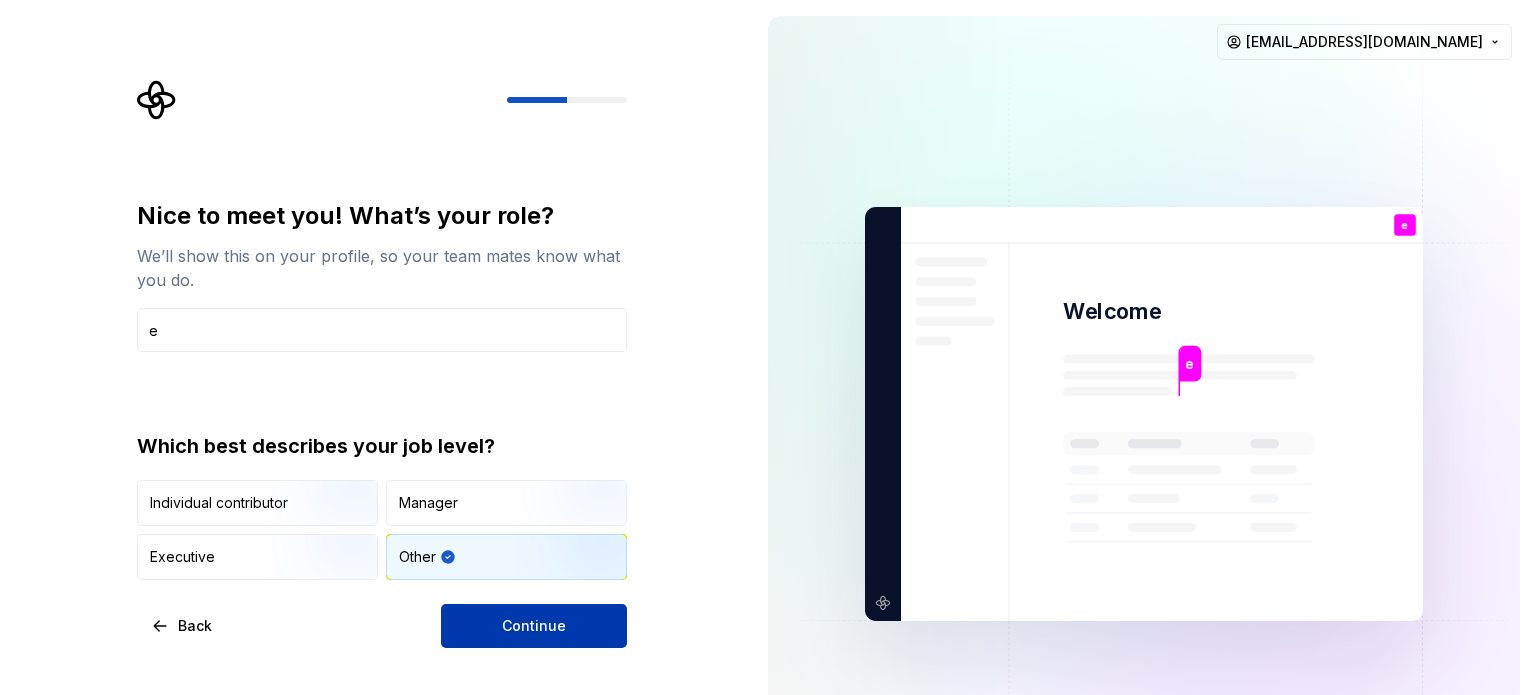 click on "Continue" at bounding box center (534, 626) 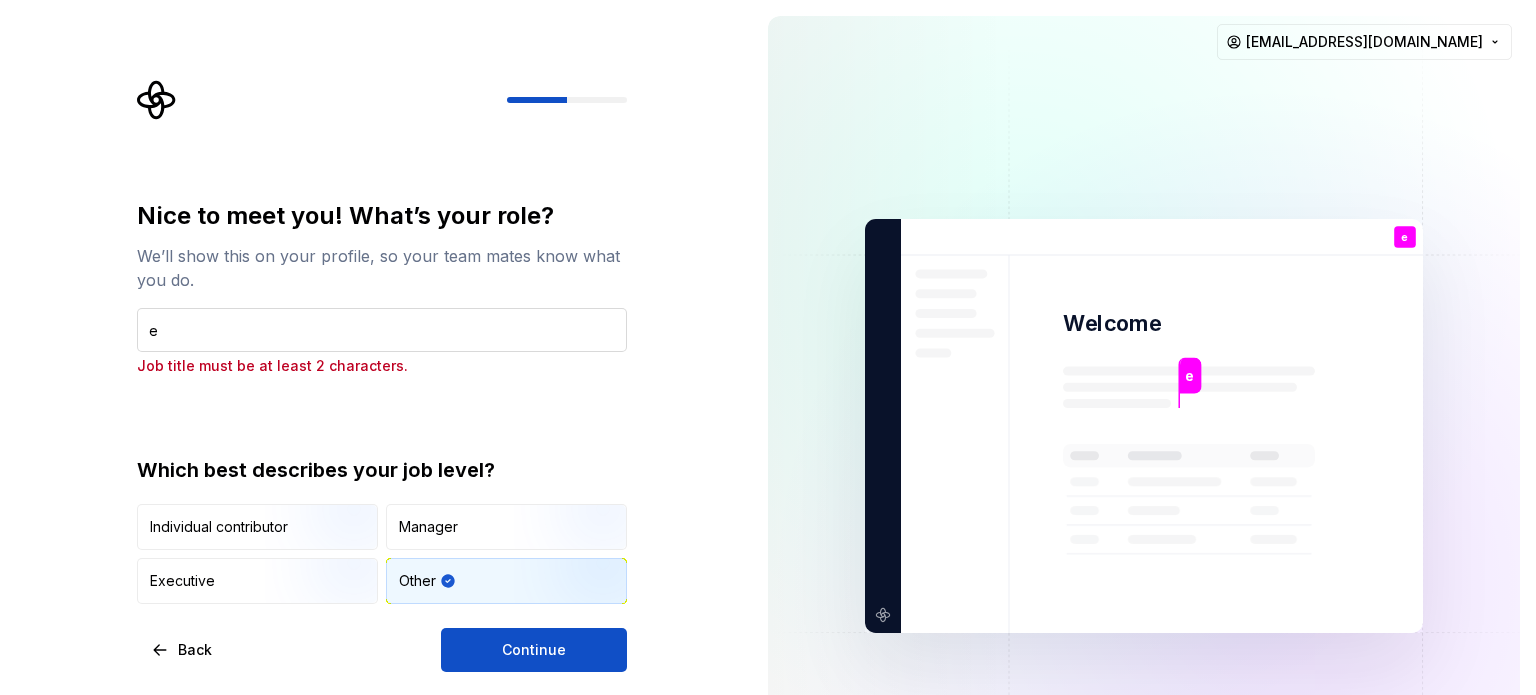 click on "e" at bounding box center [382, 330] 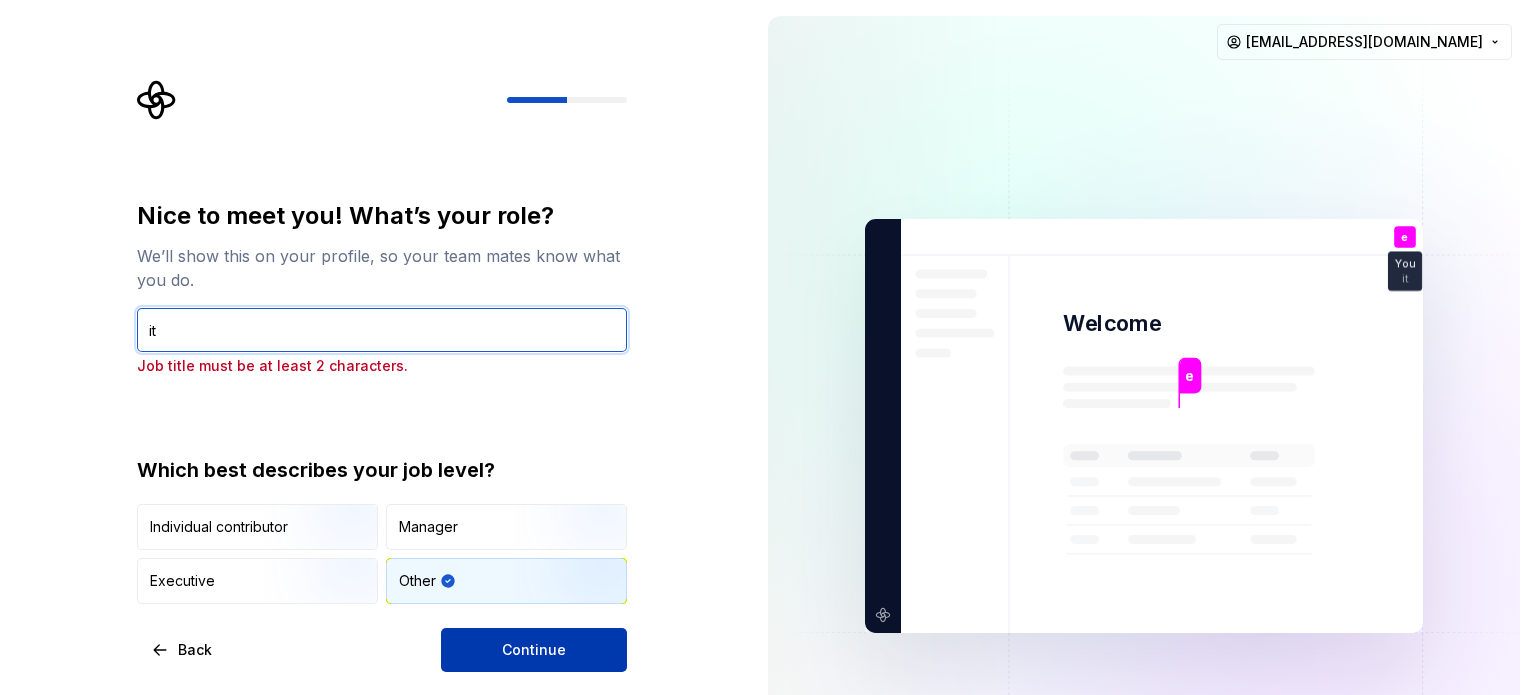 type on "it" 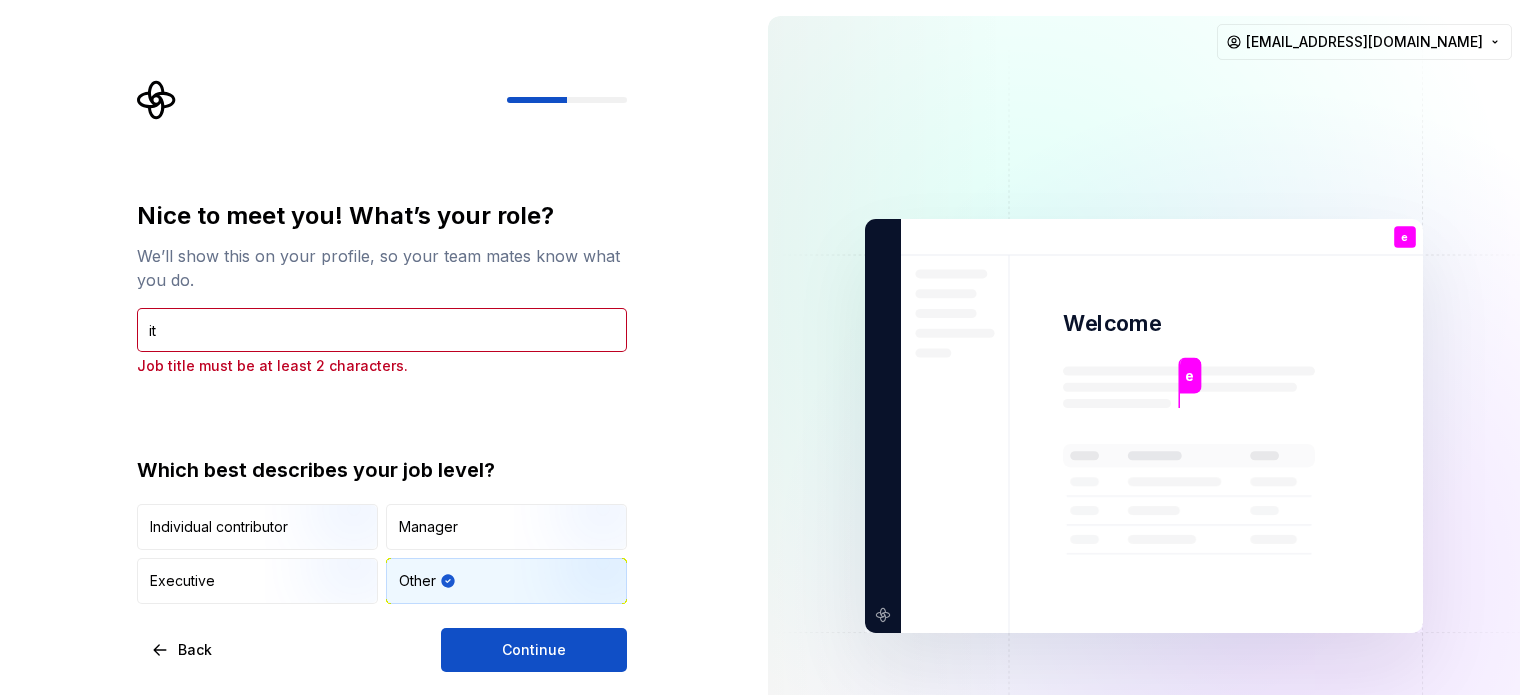 click on "Continue" at bounding box center [534, 650] 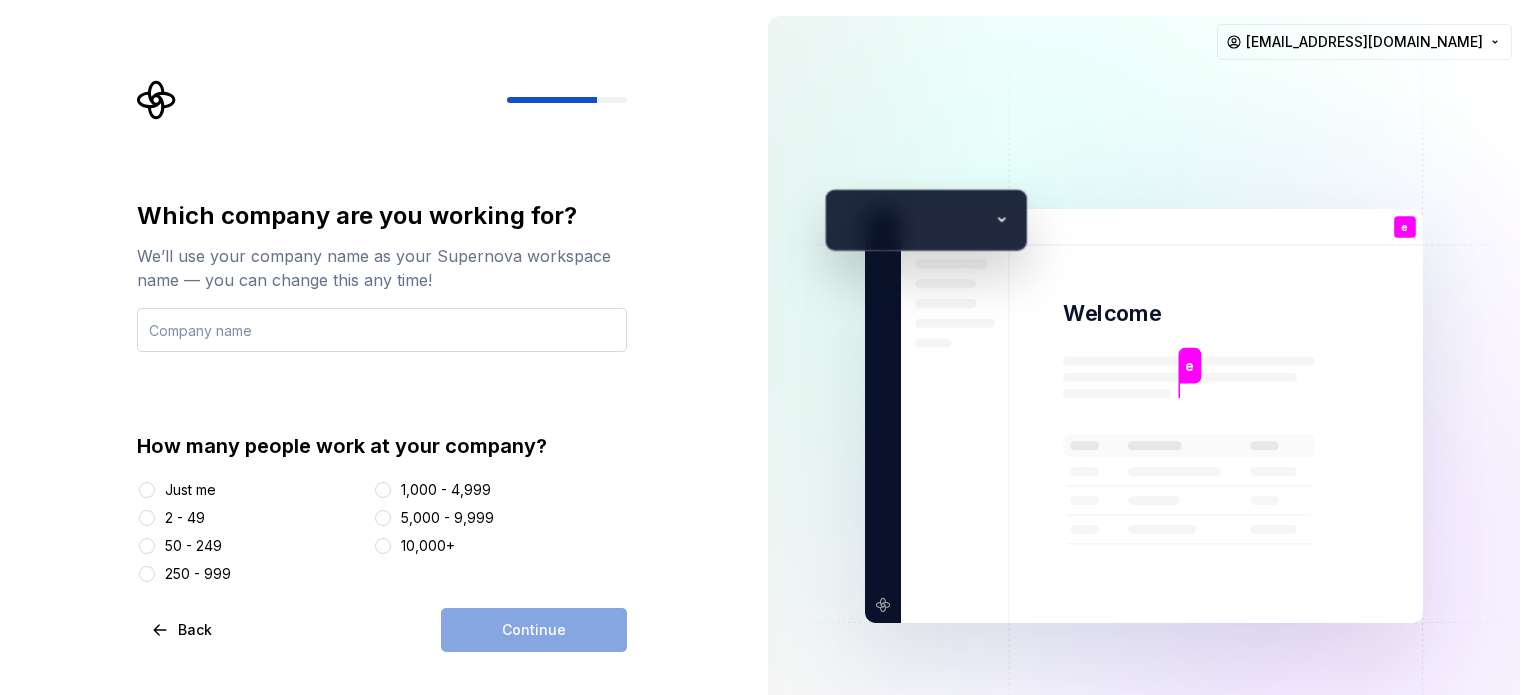 type on "j" 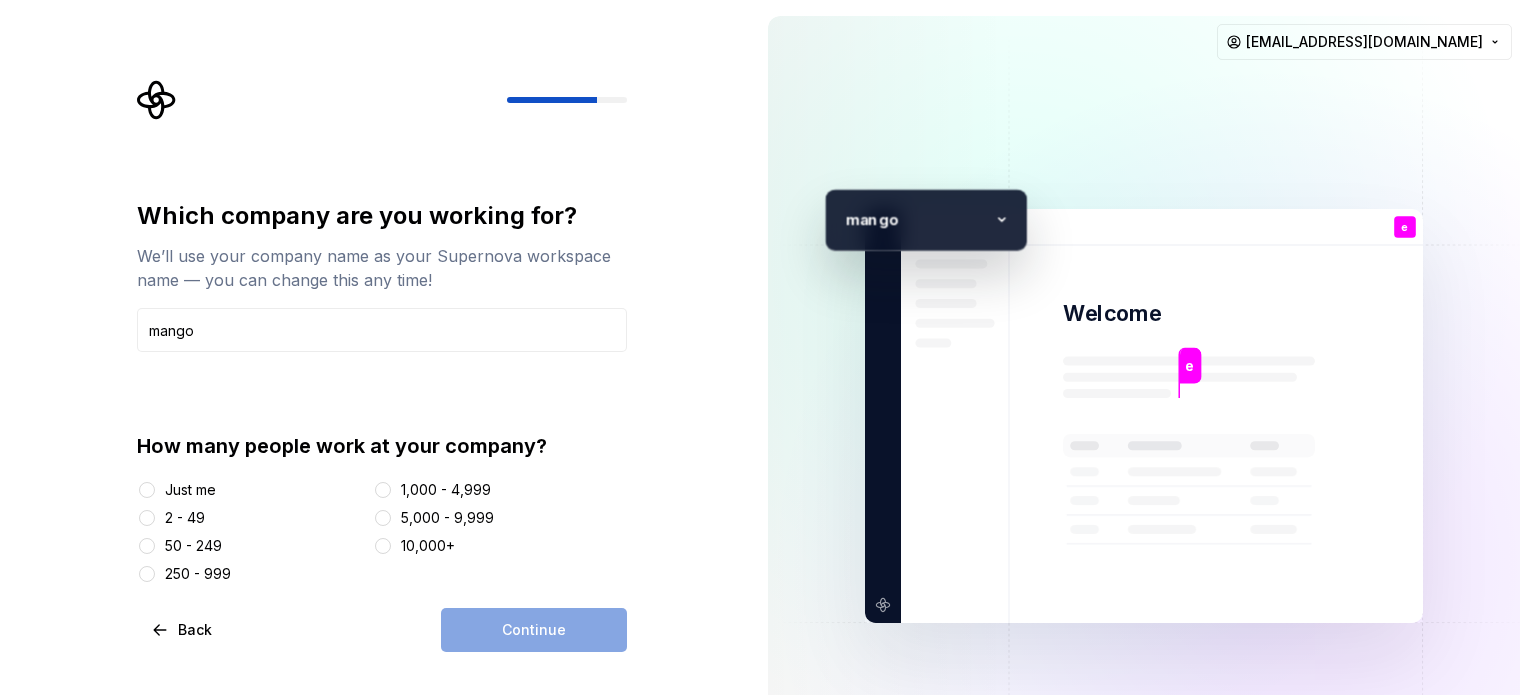 type on "mango" 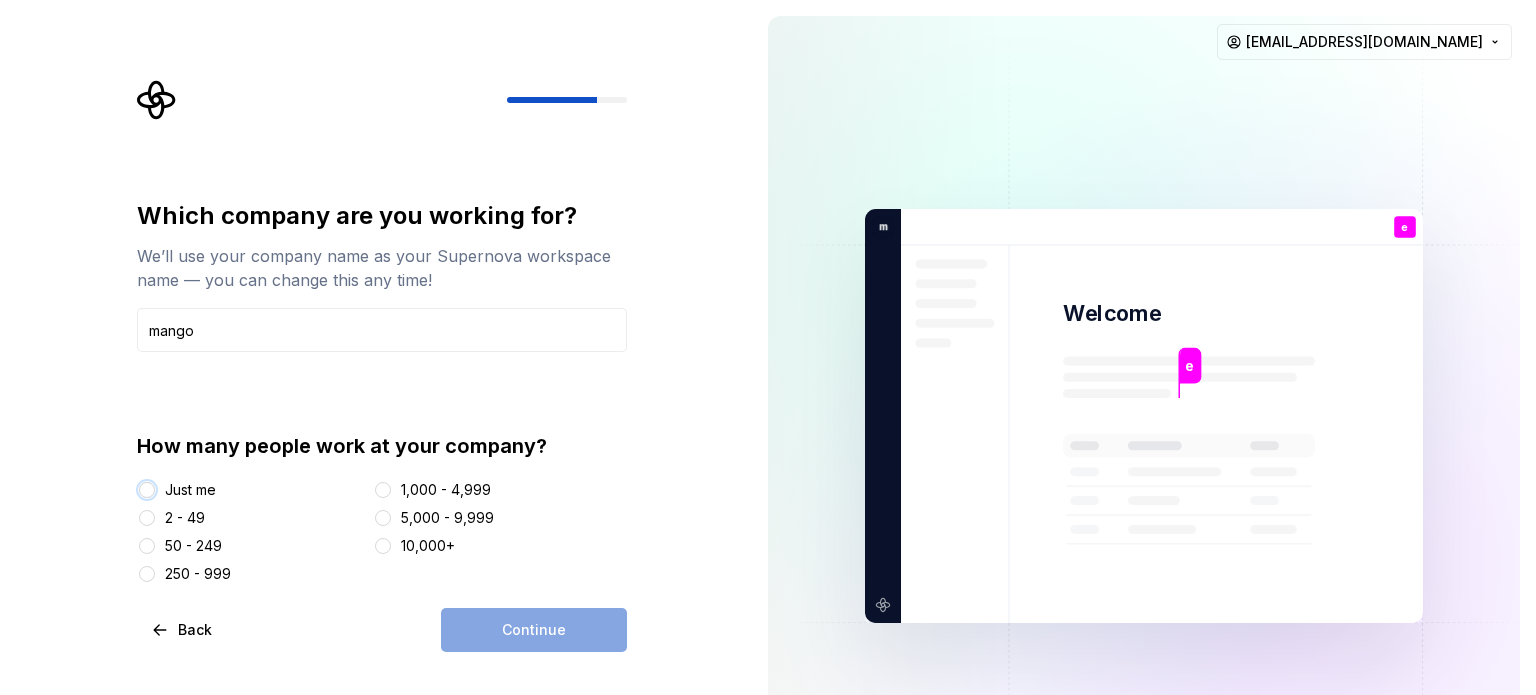 click on "Just me" at bounding box center (147, 490) 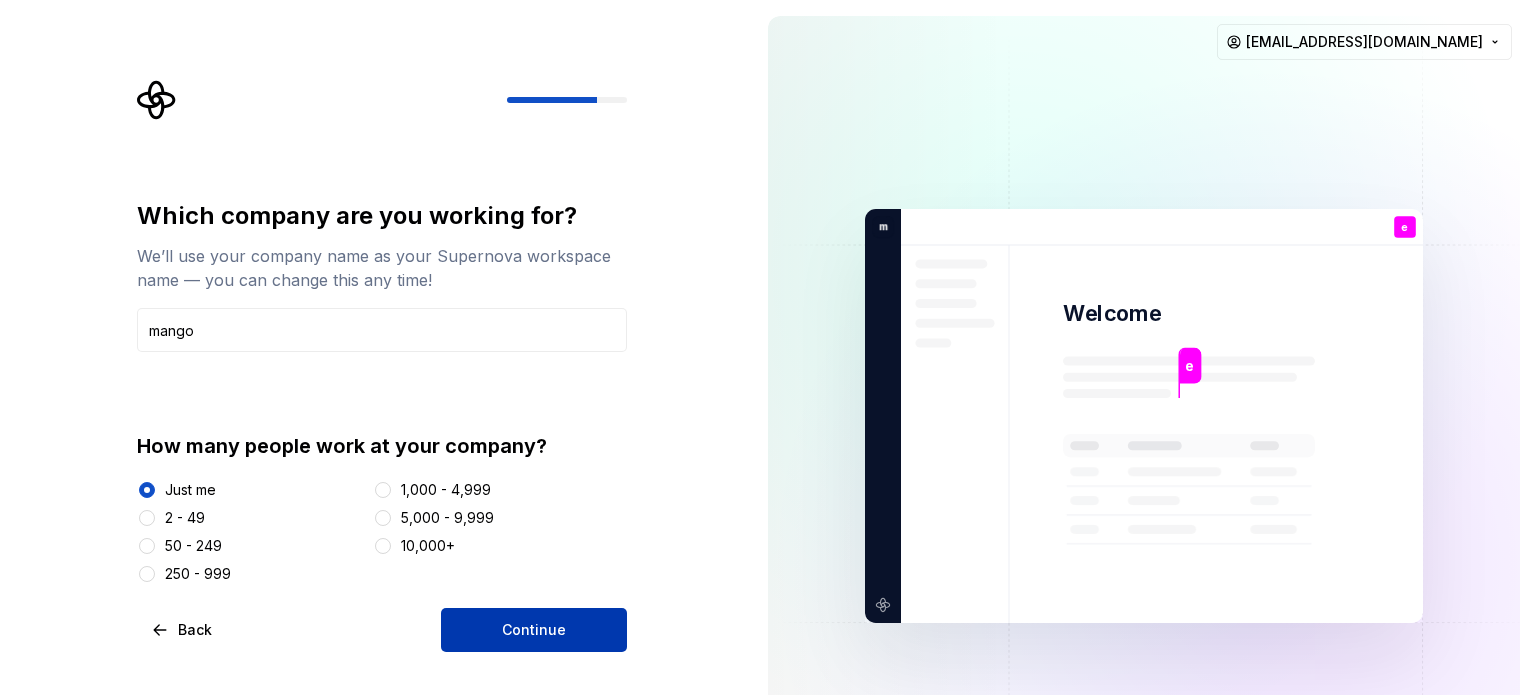 click on "Continue" at bounding box center [534, 630] 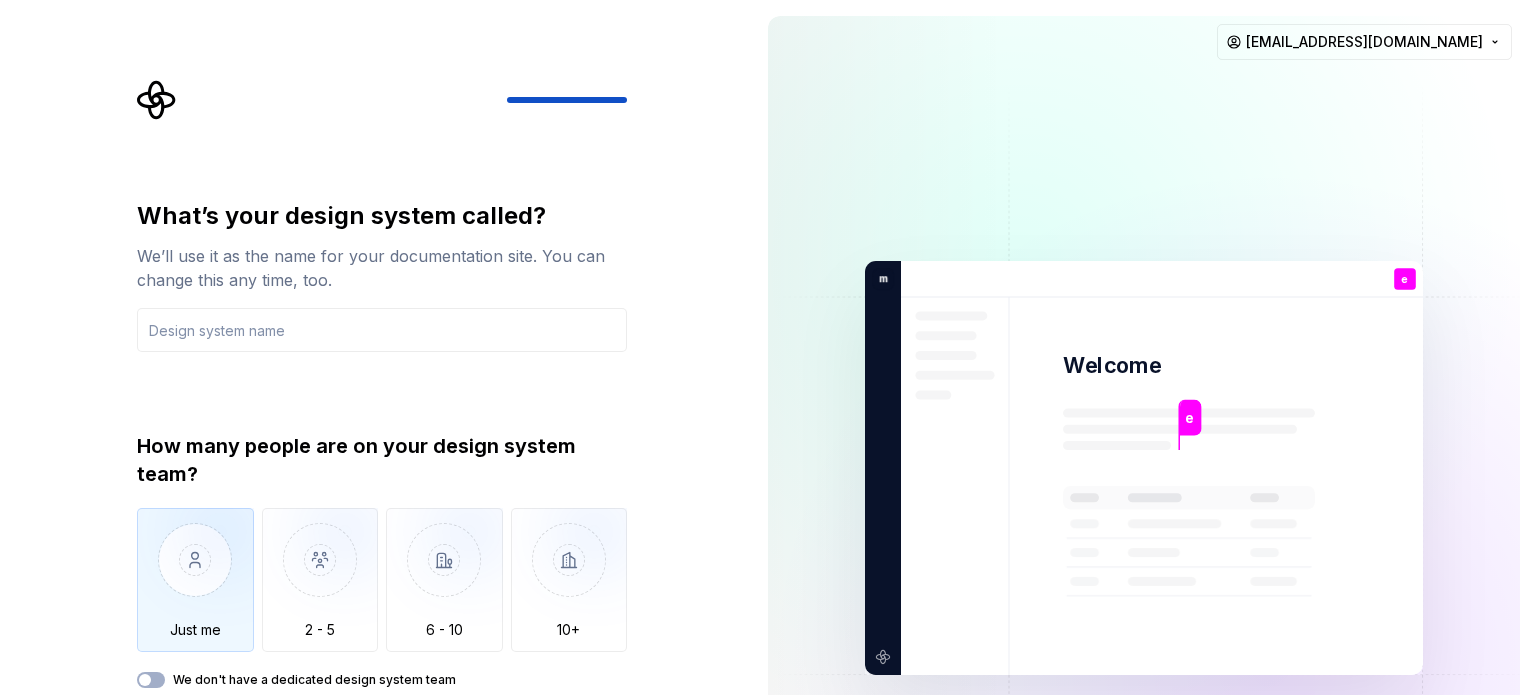 click at bounding box center [195, 575] 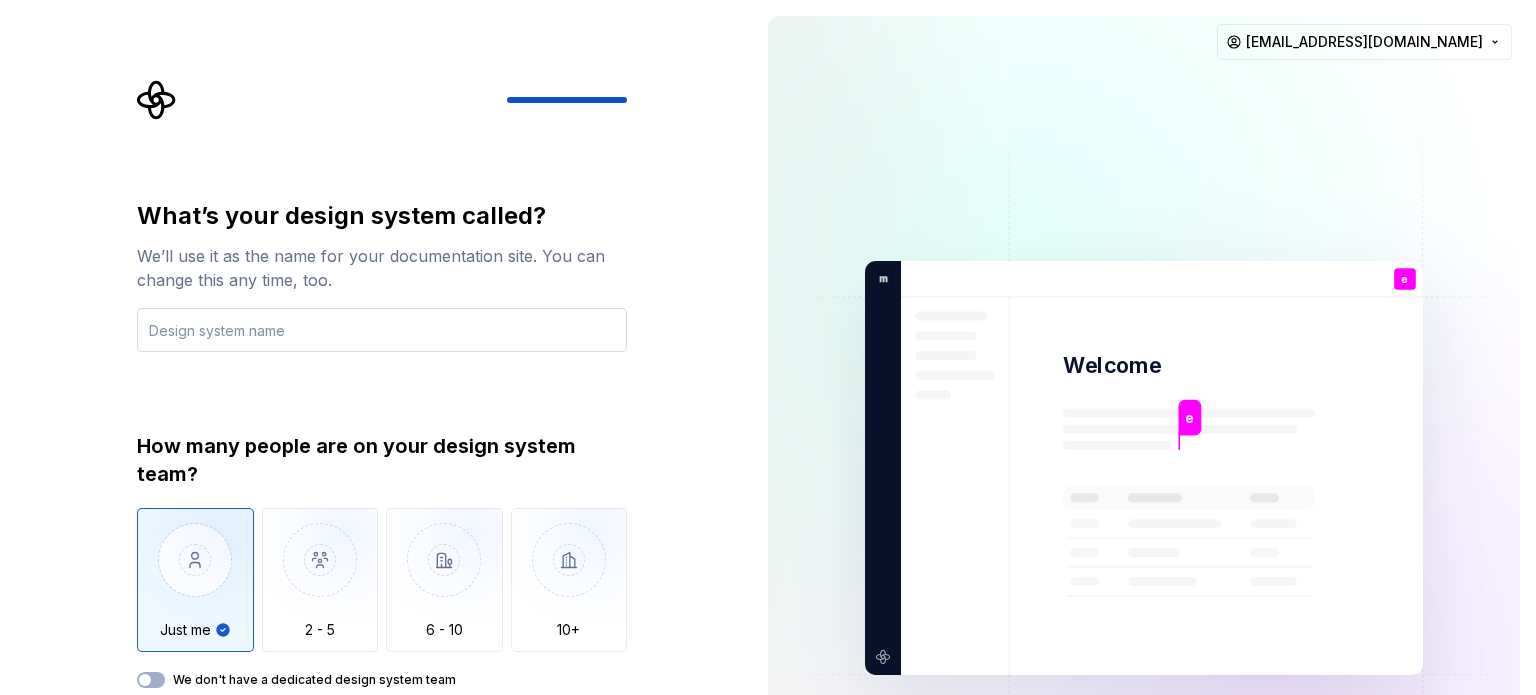 click on "What’s your design system called? We’ll use it as the name for your documentation site. You can change this any time, too. How many people are on your design system team? Just me 2 - 5 6 - 10 10+ We don't have a dedicated design system team" at bounding box center (382, 444) 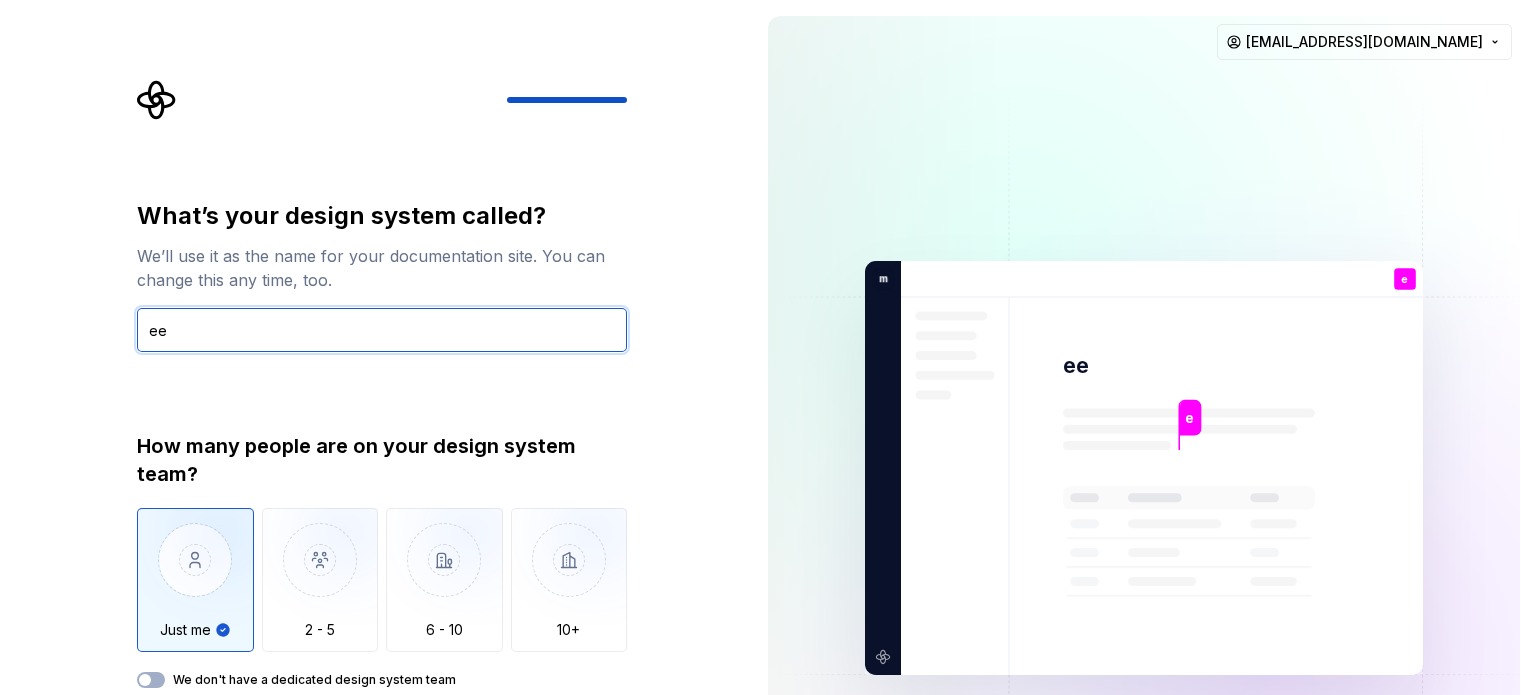 type on "e" 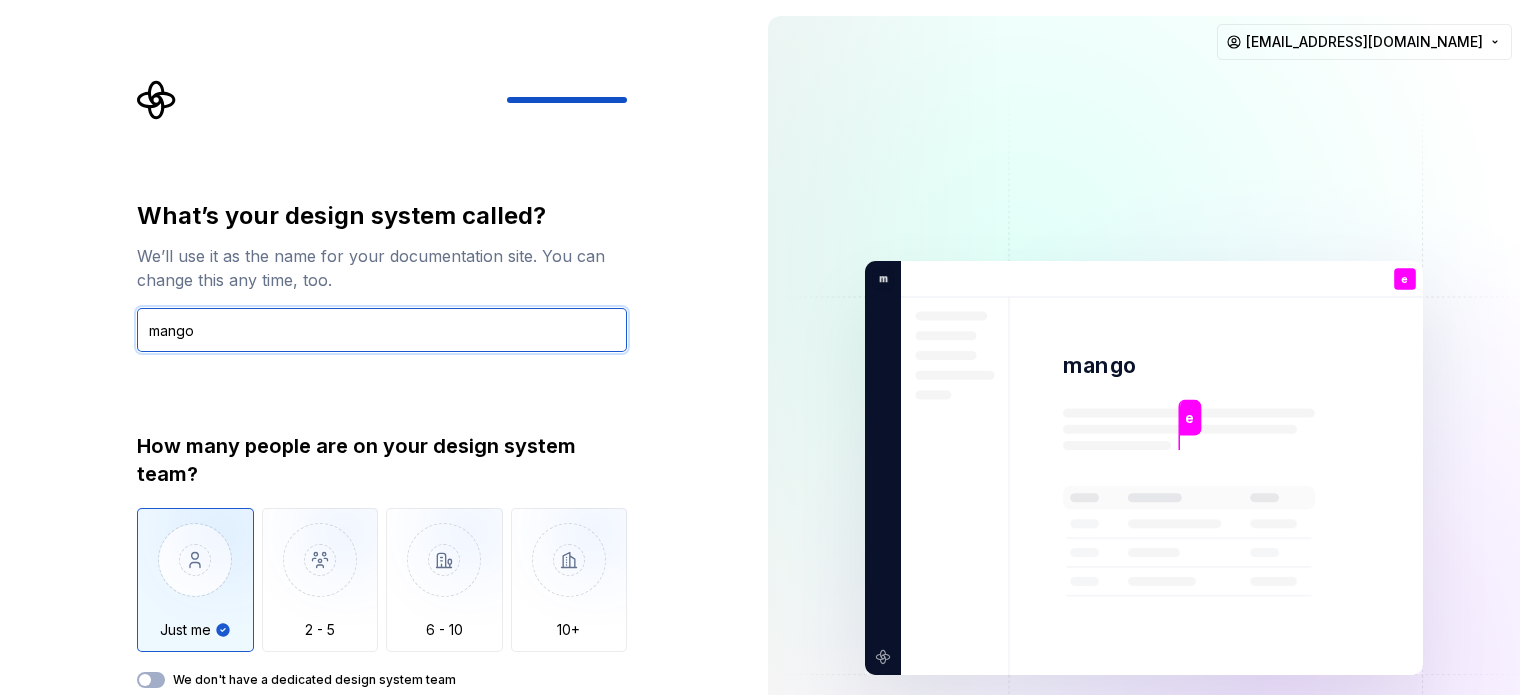 type on "mango" 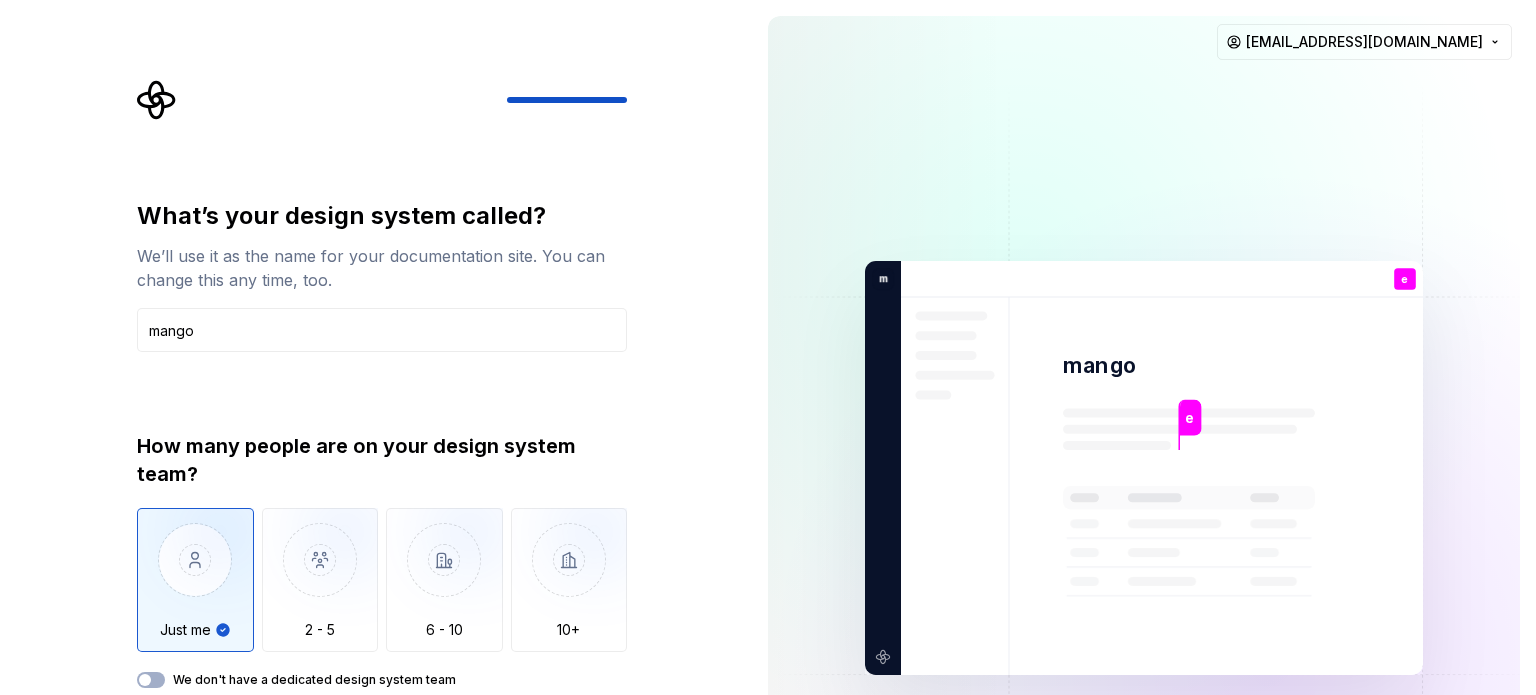 click at bounding box center [195, 575] 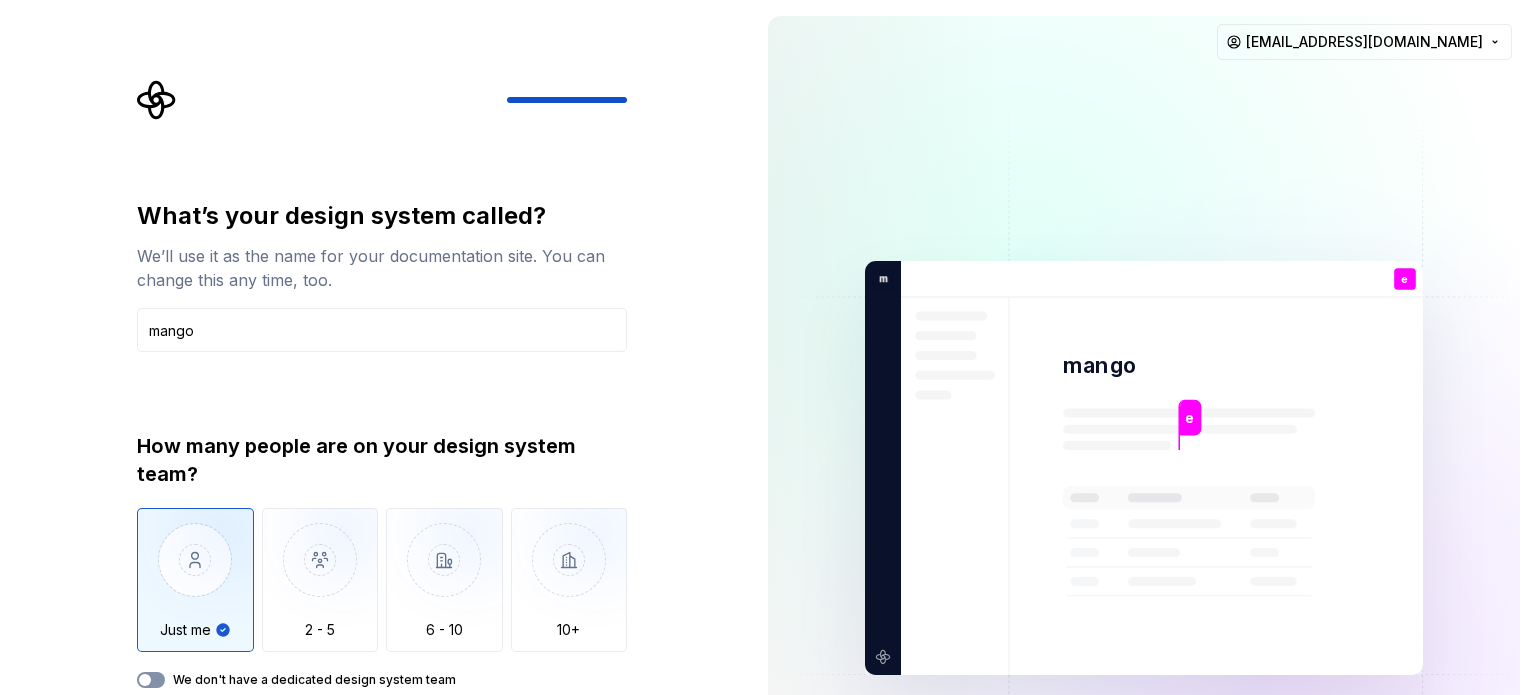 click on "We don't have a dedicated design system team" at bounding box center [151, 680] 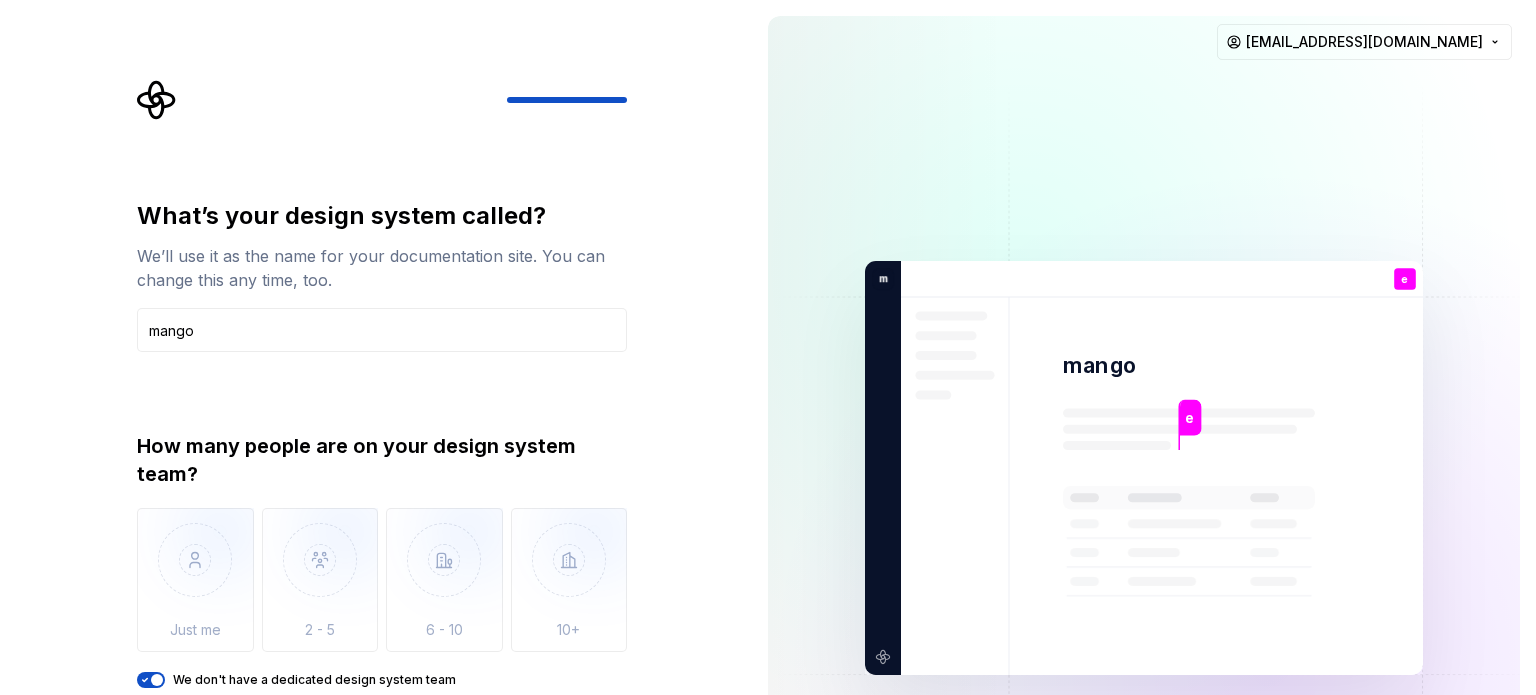 click at bounding box center [157, 680] 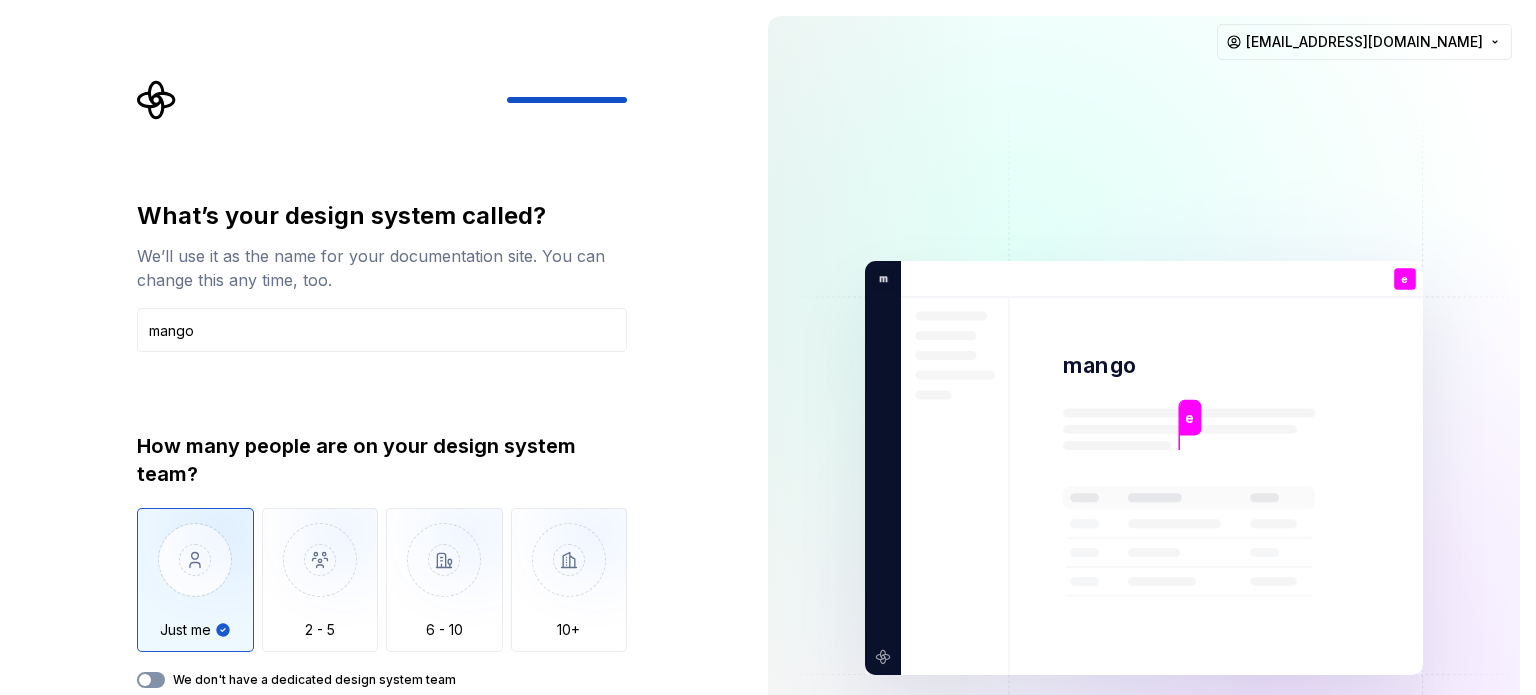 click on "We don't have a dedicated design system team" at bounding box center [151, 680] 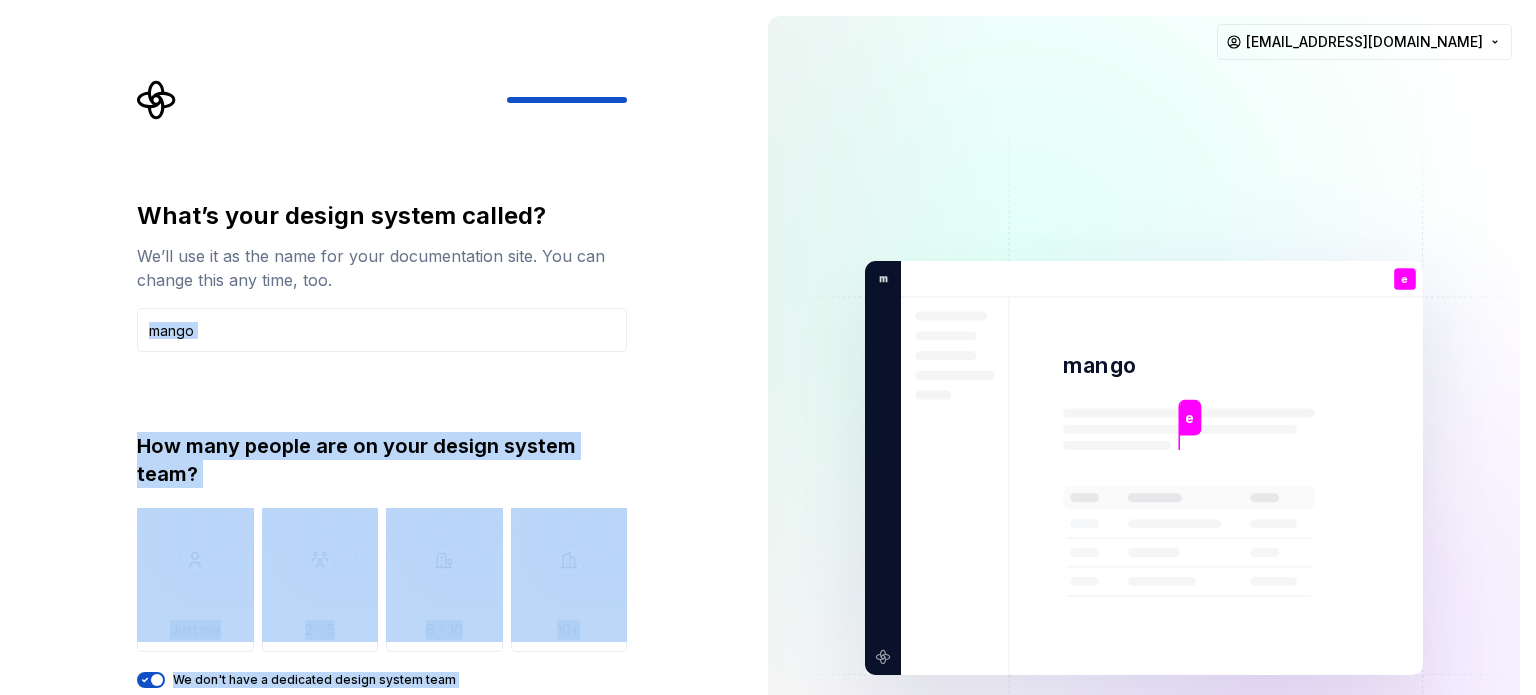 drag, startPoint x: 758, startPoint y: 634, endPoint x: 707, endPoint y: 305, distance: 332.9294 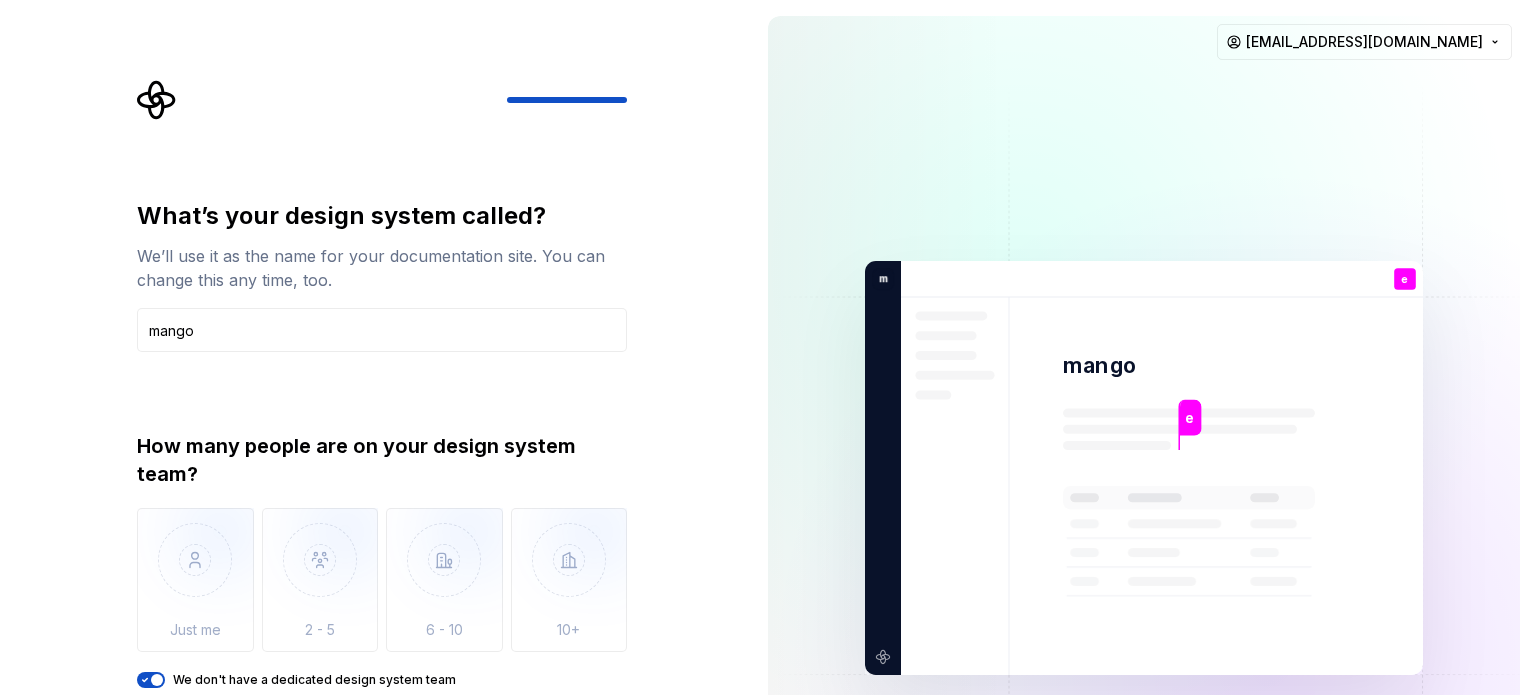 click on "What’s your design system called? We’ll use it as the name for your documentation site. You can change this any time, too. mango How many people are on your design system team? Just me 2 - 5 6 - 10 10+ We don't have a dedicated design system team Back Open Supernova" at bounding box center [376, 468] 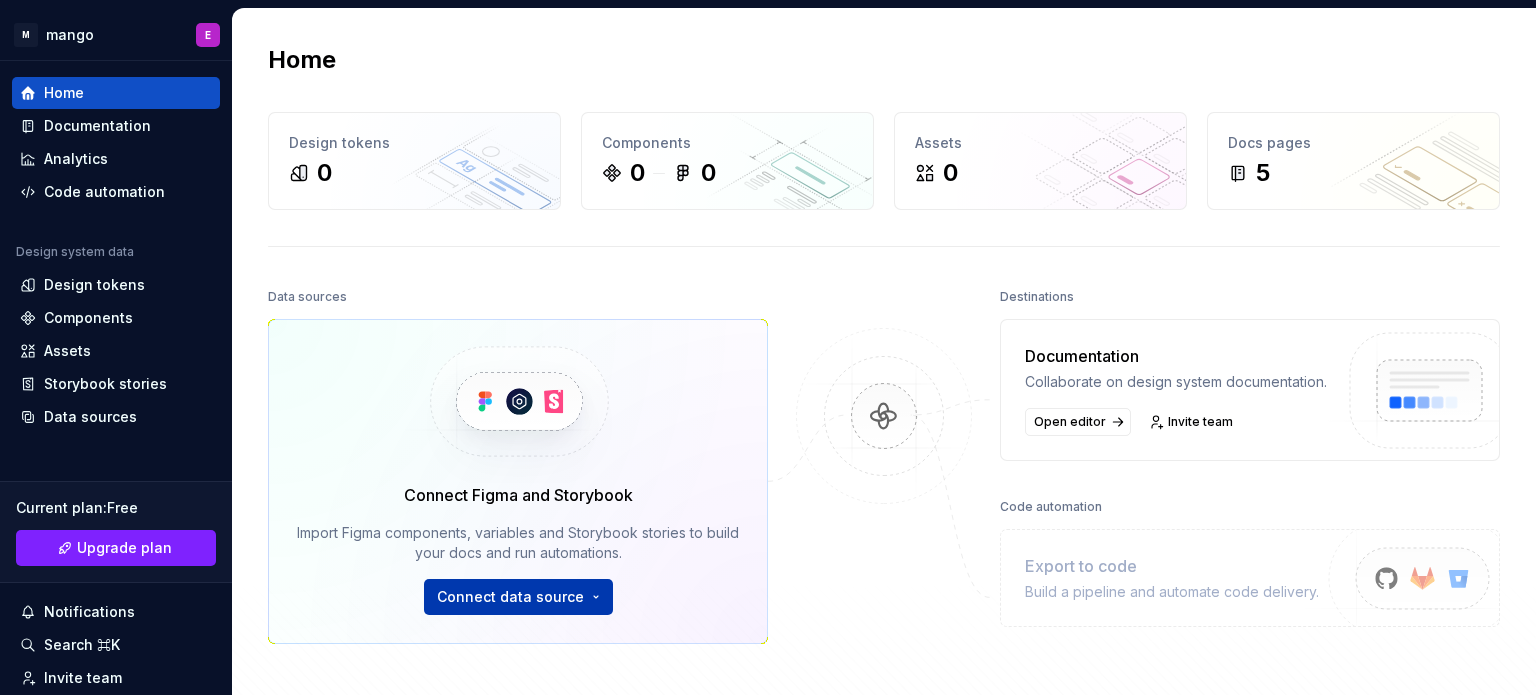 click on "M mango E Home Documentation Analytics Code automation Design system data Design tokens Components Assets Storybook stories Data sources Current plan :  Free Upgrade plan Notifications Search ⌘K Invite team Settings Contact support Help Home Design tokens 0 Components 0 0 Assets 0 Docs pages 5 Data sources Connect Figma and Storybook Import Figma components, variables and Storybook stories to build your docs and run automations. Connect data source Destinations Documentation Collaborate on design system documentation. Open editor Invite team Code automation Export to code Build a pipeline and automate code delivery. Product documentation Learn how to build, manage and maintain design systems in smarter ways. Developer documentation Start delivering your design choices to your codebases right away. Join our Slack community Connect and learn with other design system practitioners." at bounding box center [768, 347] 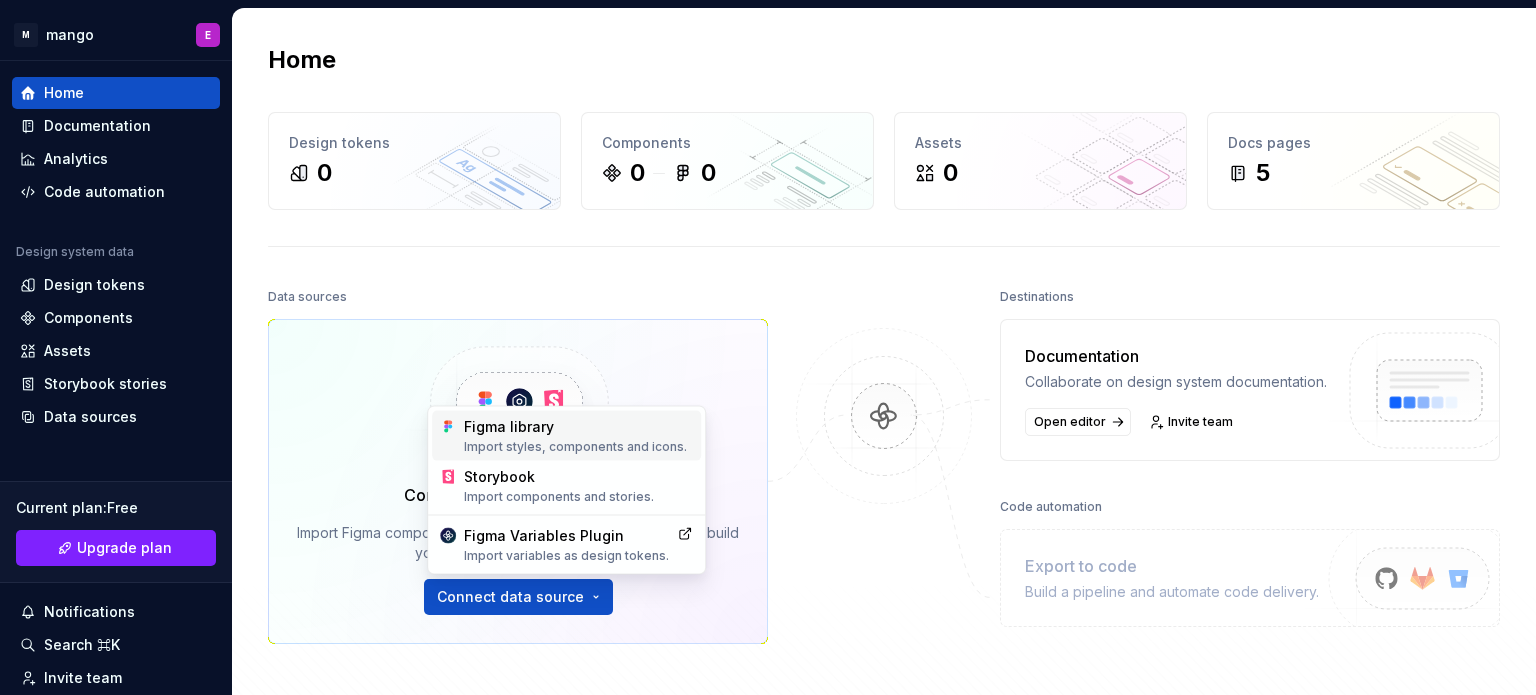 click on "Import styles, components and icons." at bounding box center [578, 447] 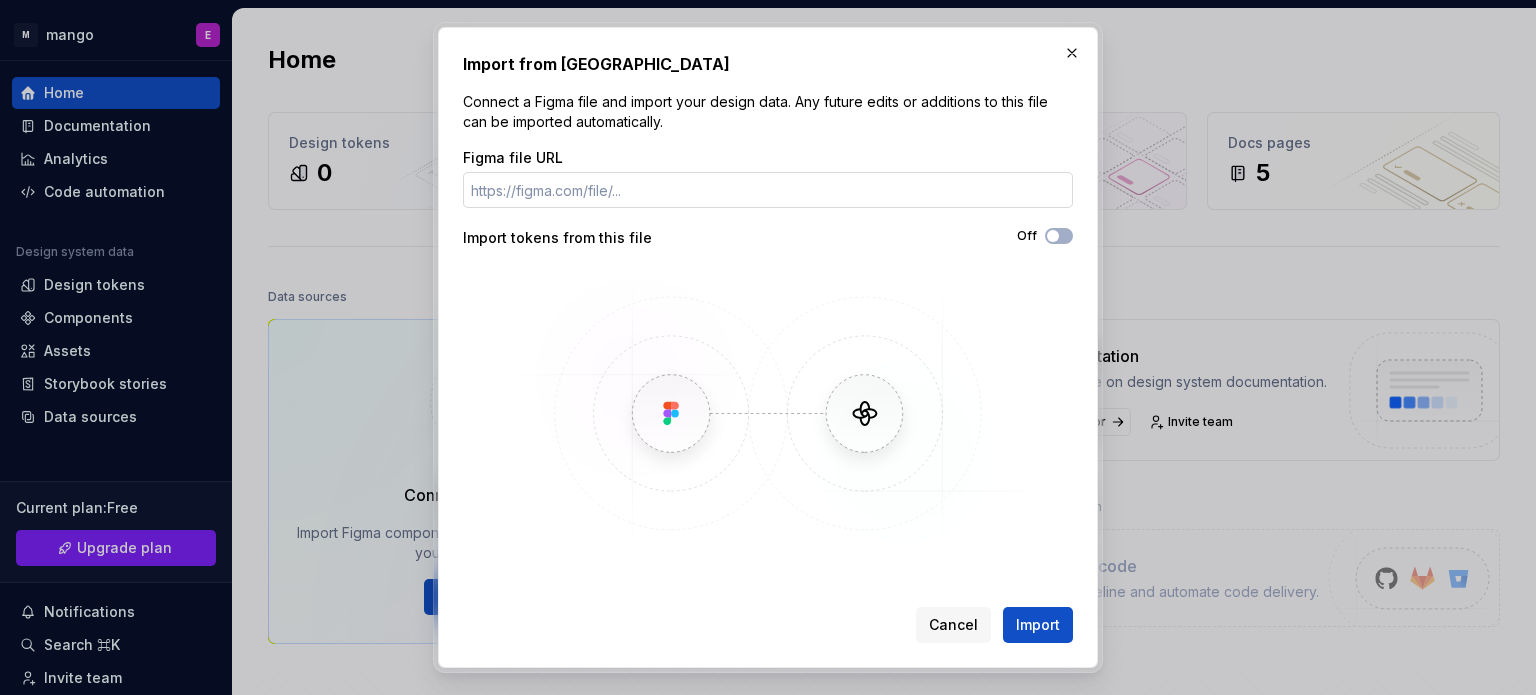 click on "Figma file URL" at bounding box center (768, 190) 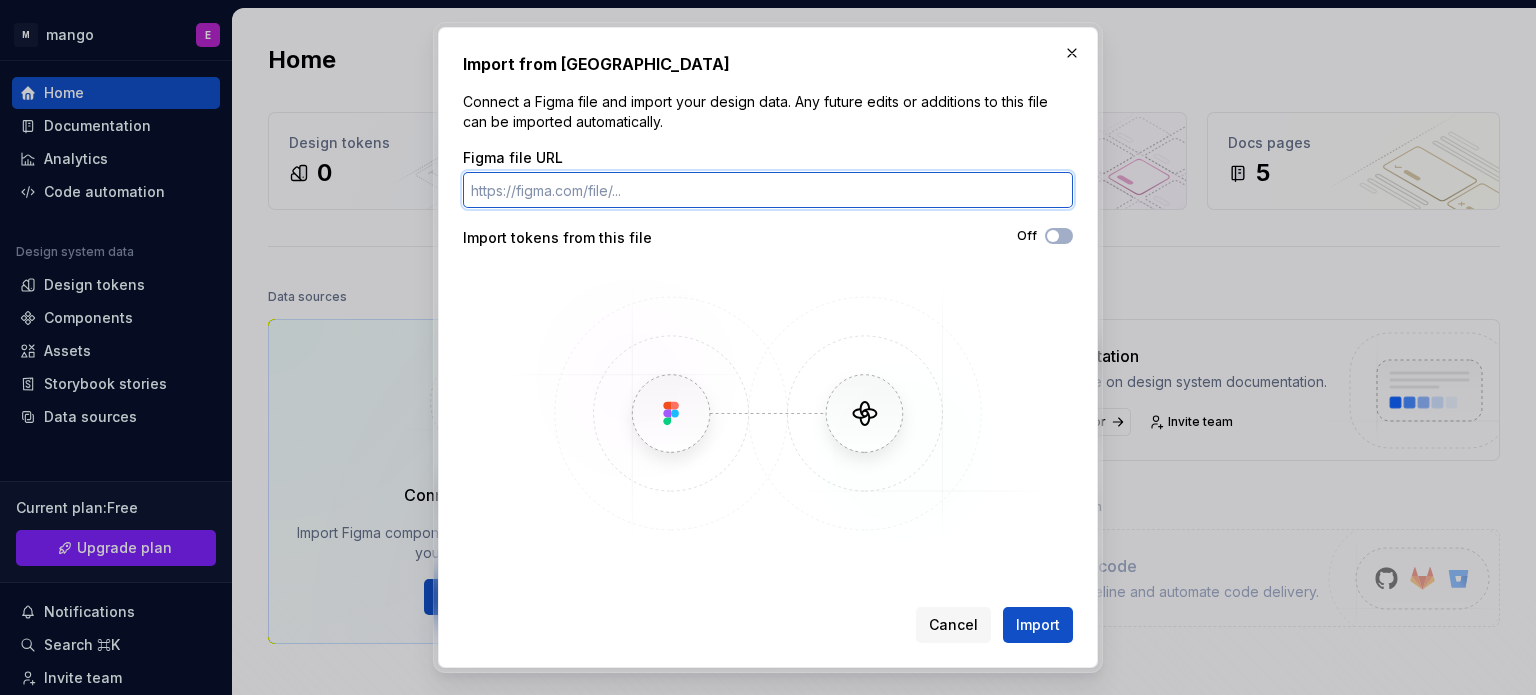 paste on "[URL][DOMAIN_NAME]" 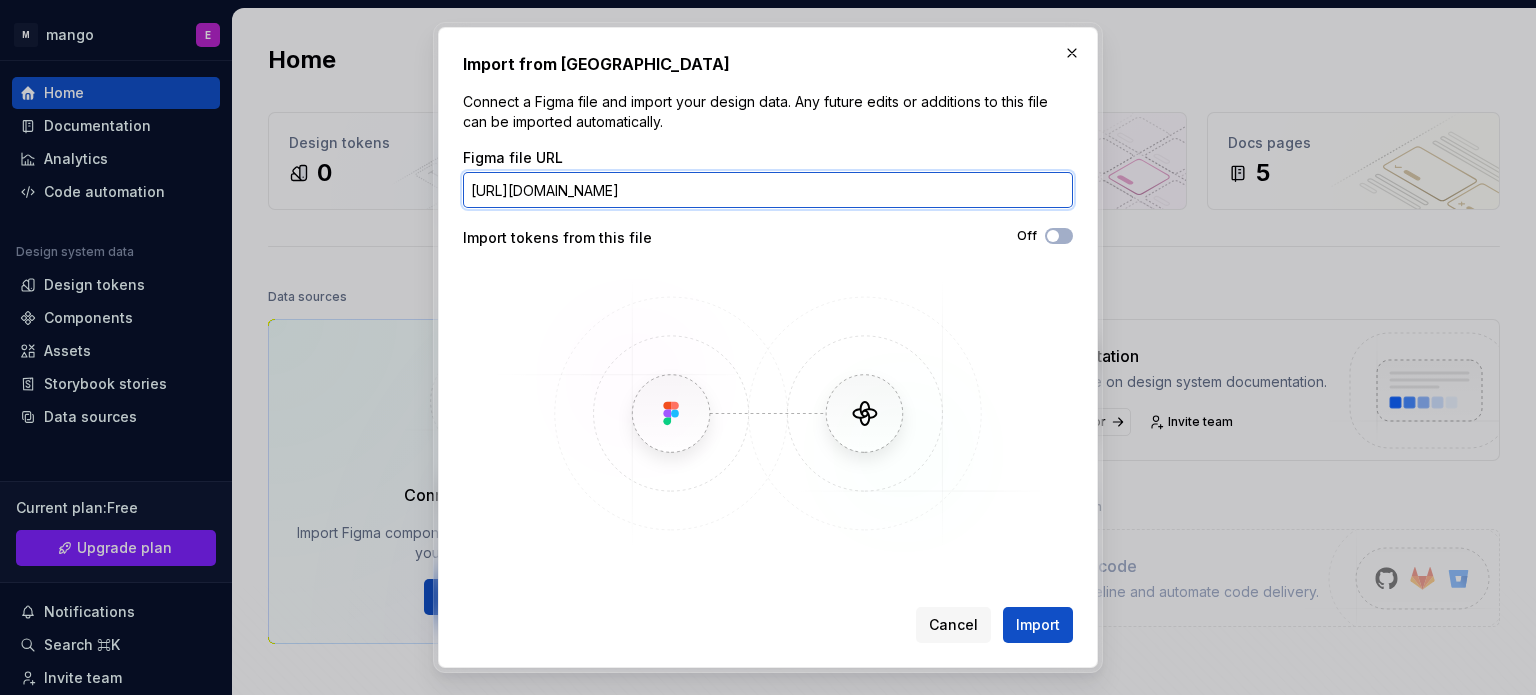 scroll, scrollTop: 0, scrollLeft: 331, axis: horizontal 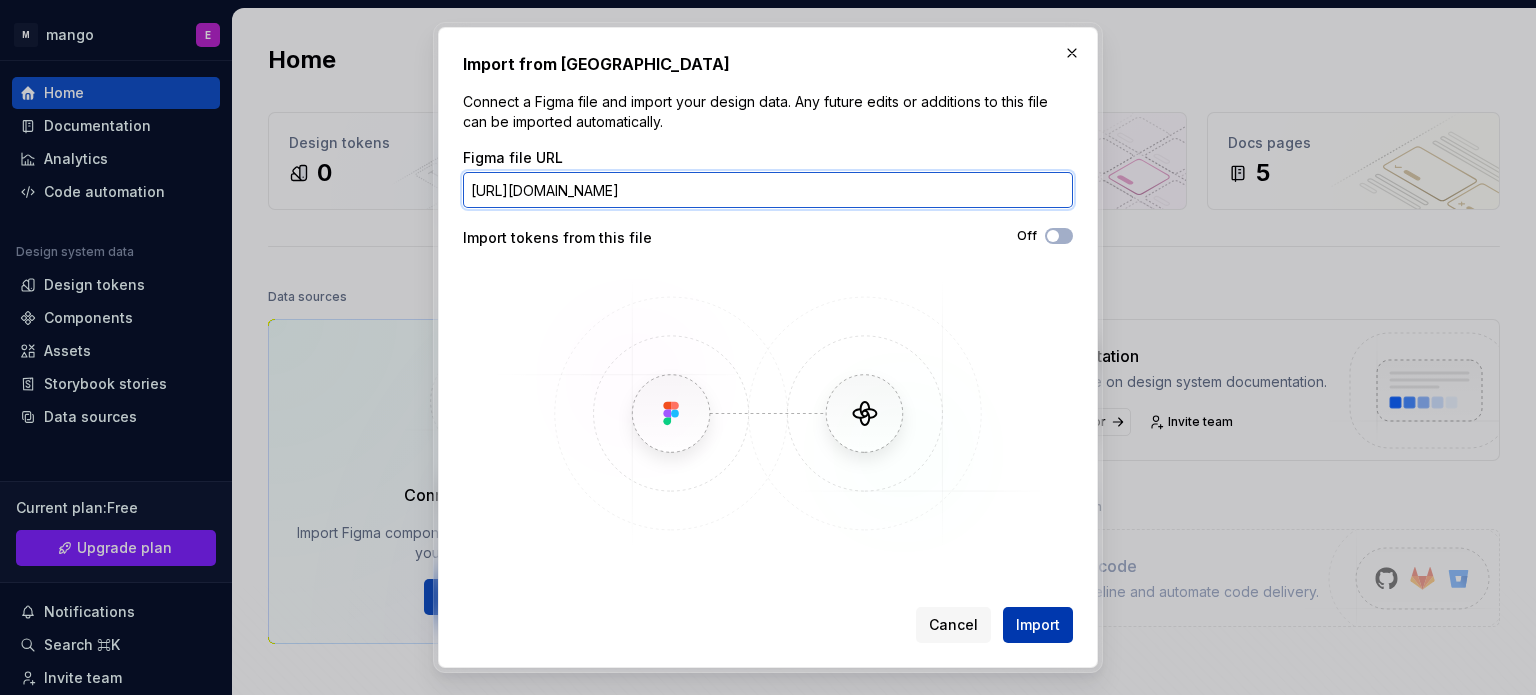 type on "[URL][DOMAIN_NAME]" 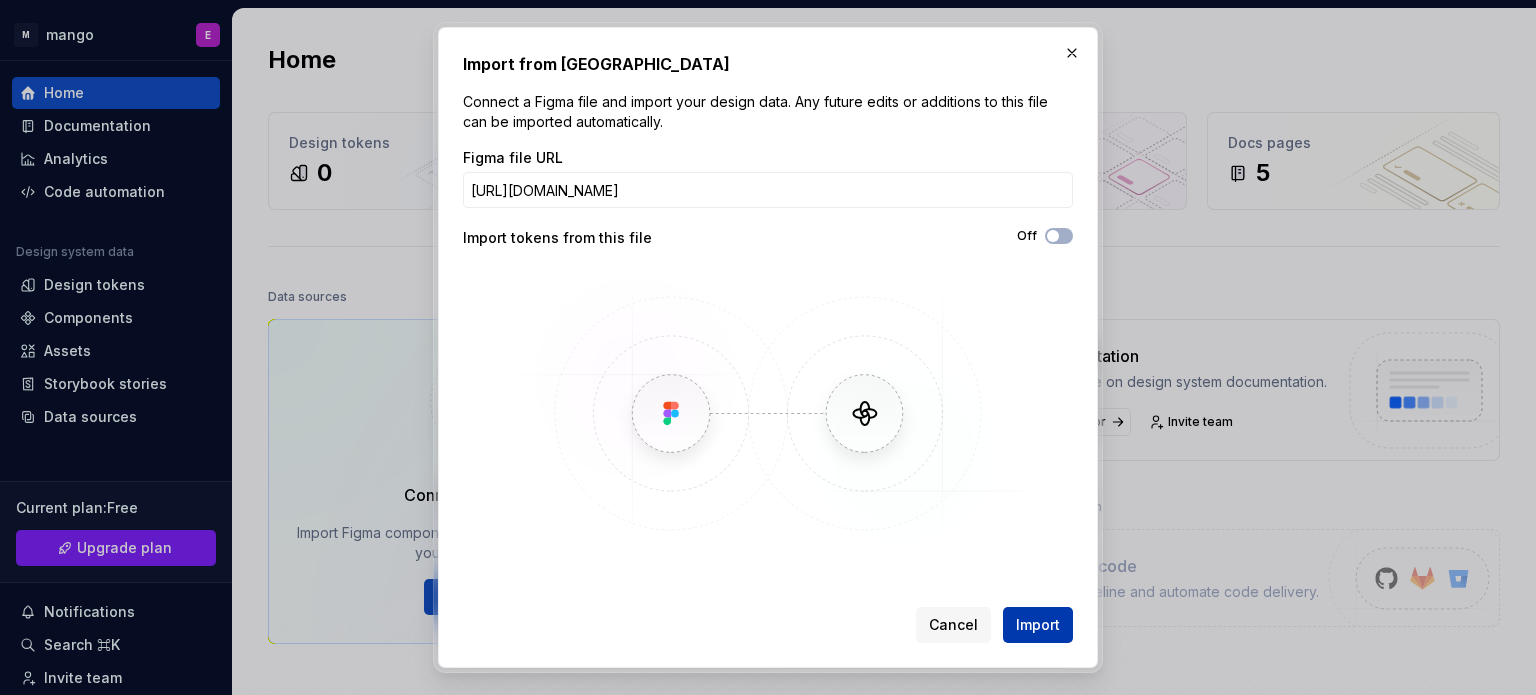 scroll, scrollTop: 0, scrollLeft: 0, axis: both 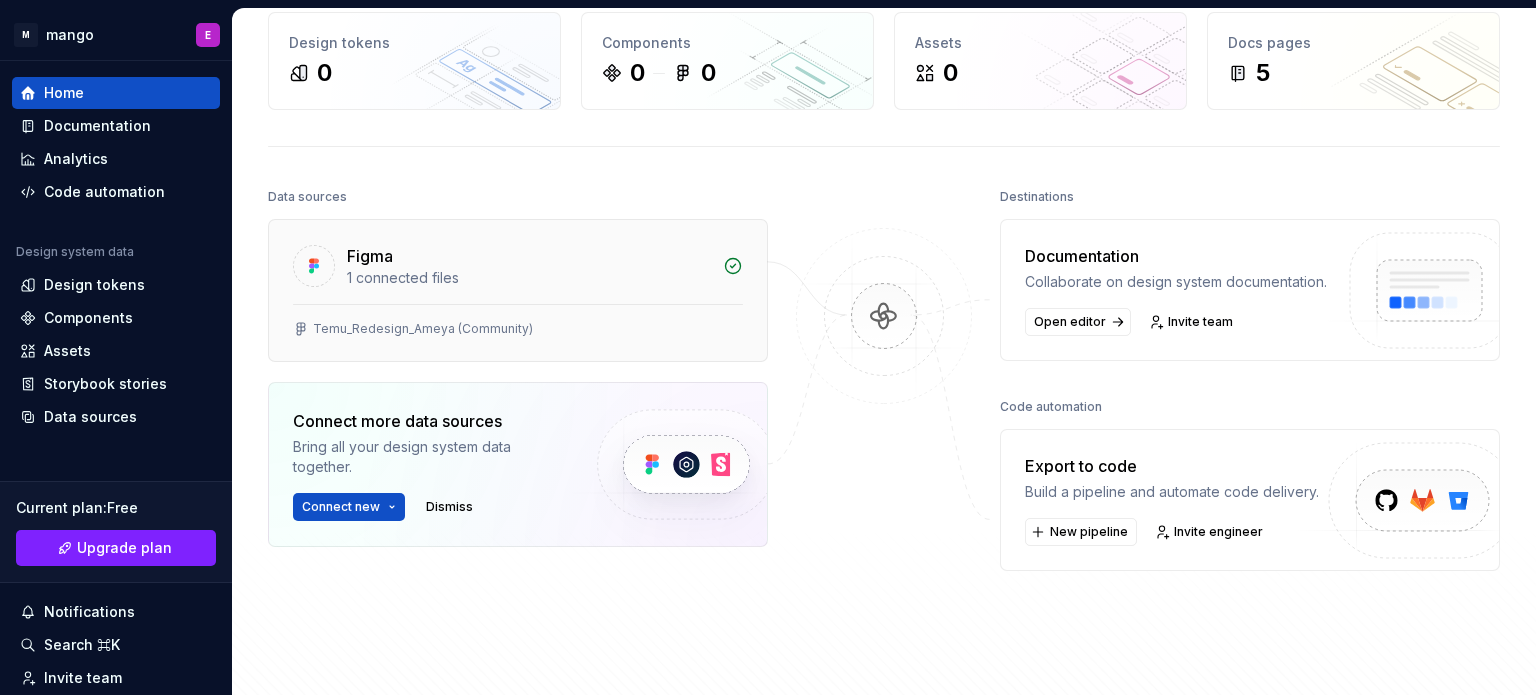 click on "1 connected files" at bounding box center [529, 278] 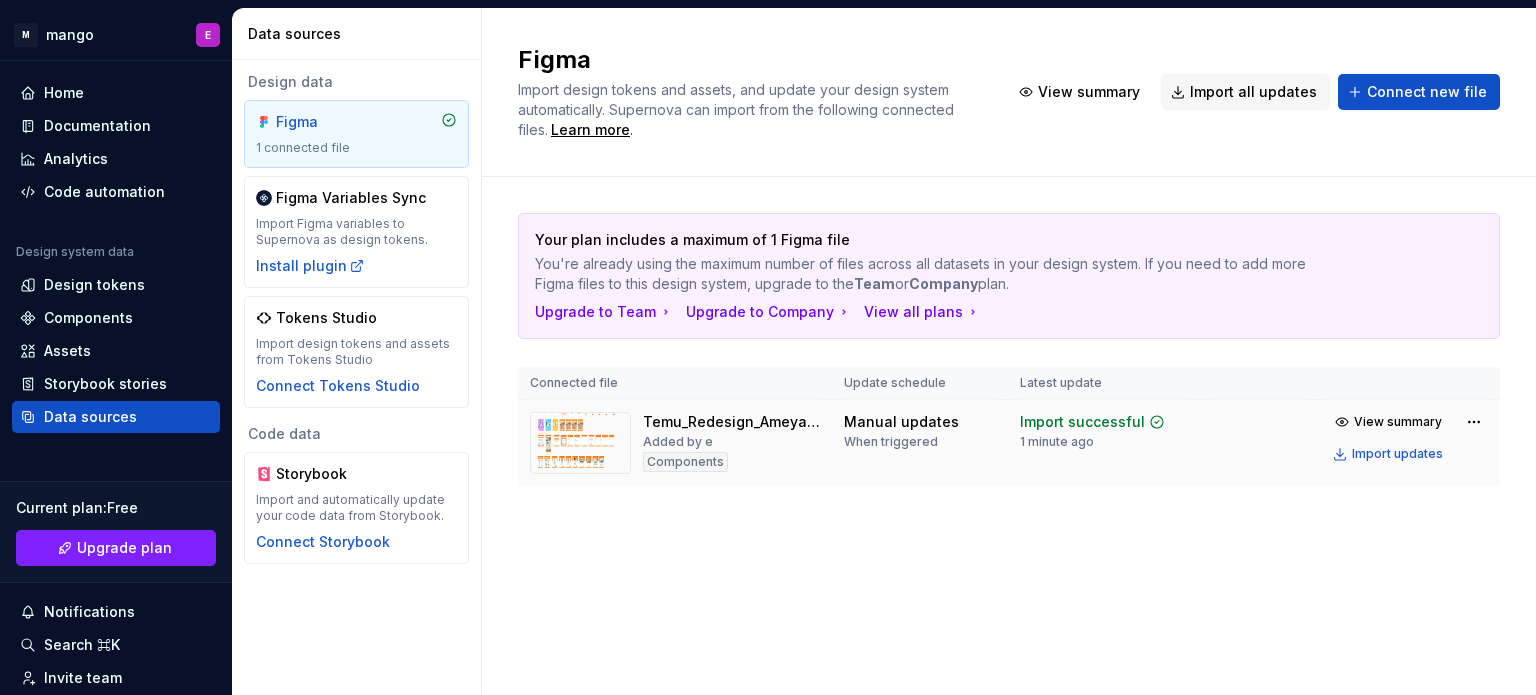 click at bounding box center (580, 443) 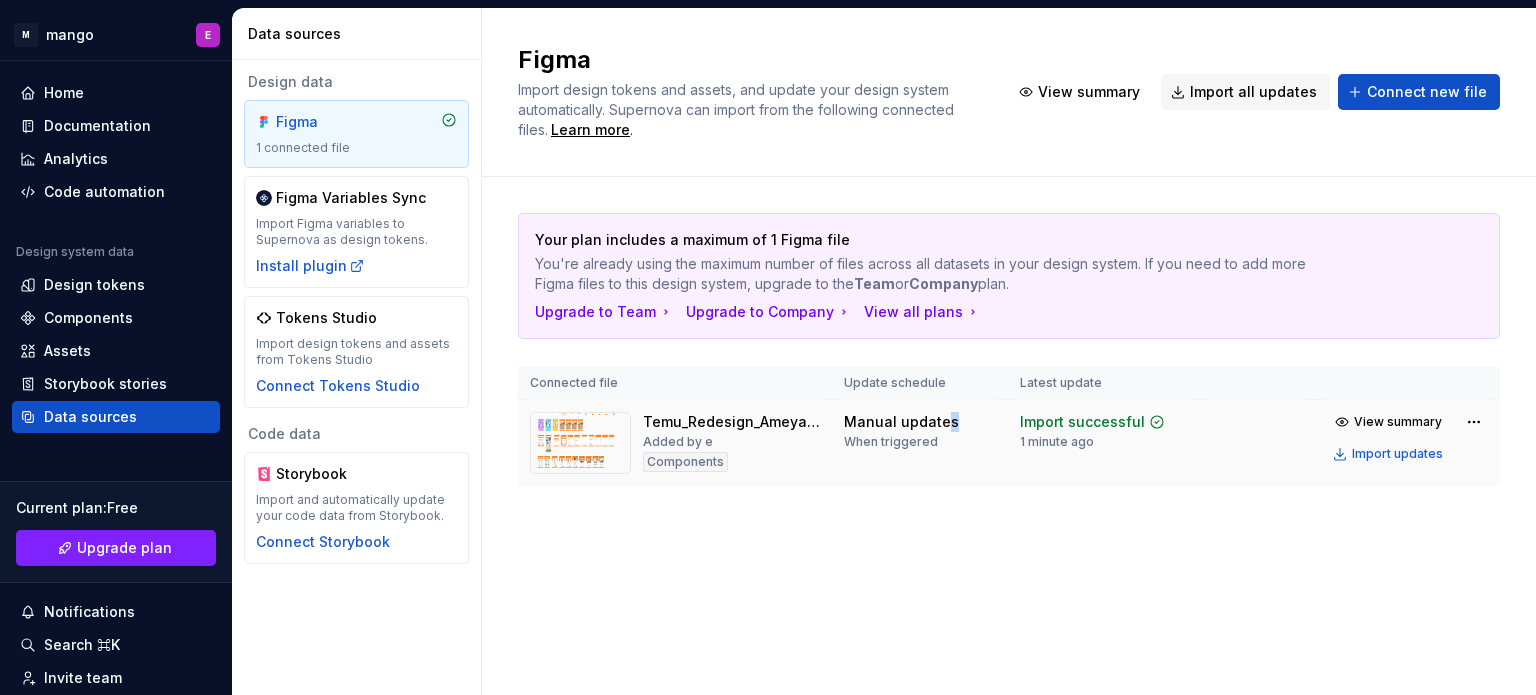 click at bounding box center [580, 443] 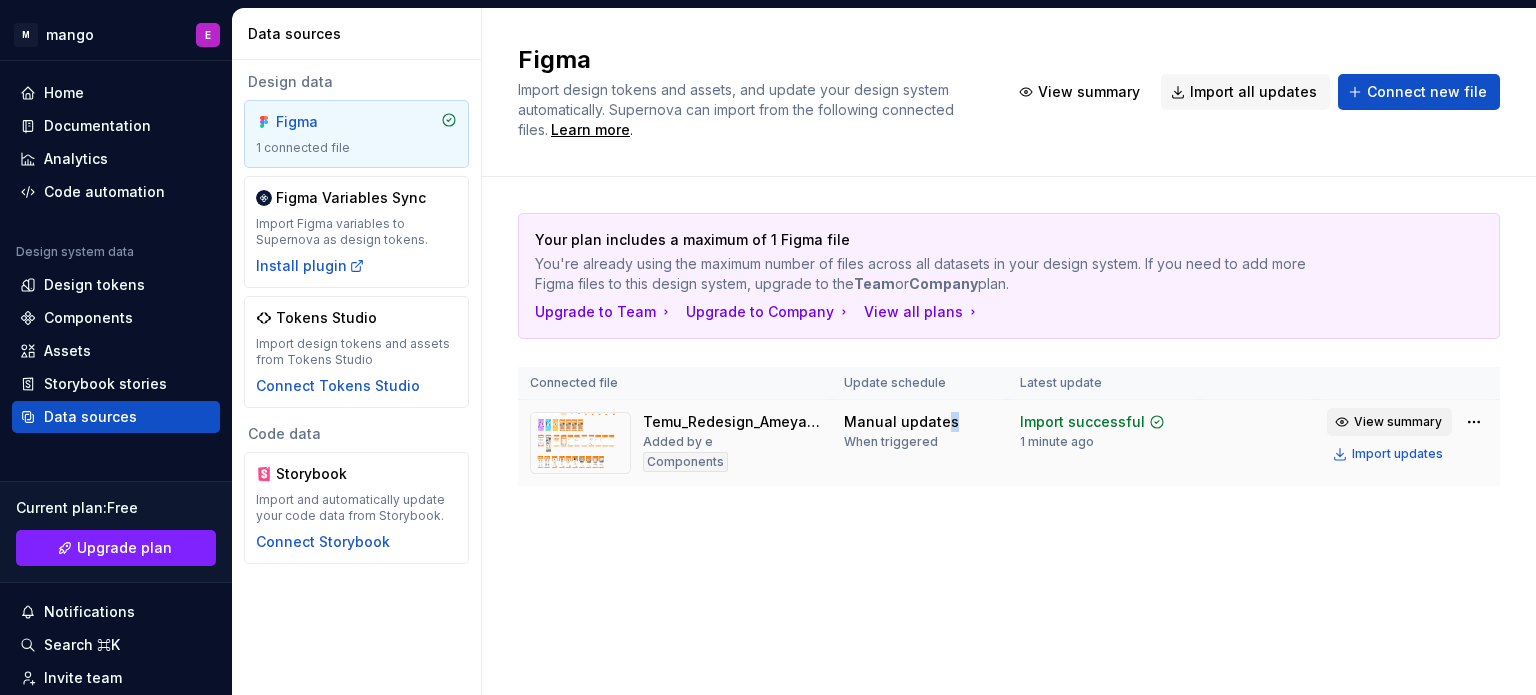 click on "View summary" at bounding box center [1398, 422] 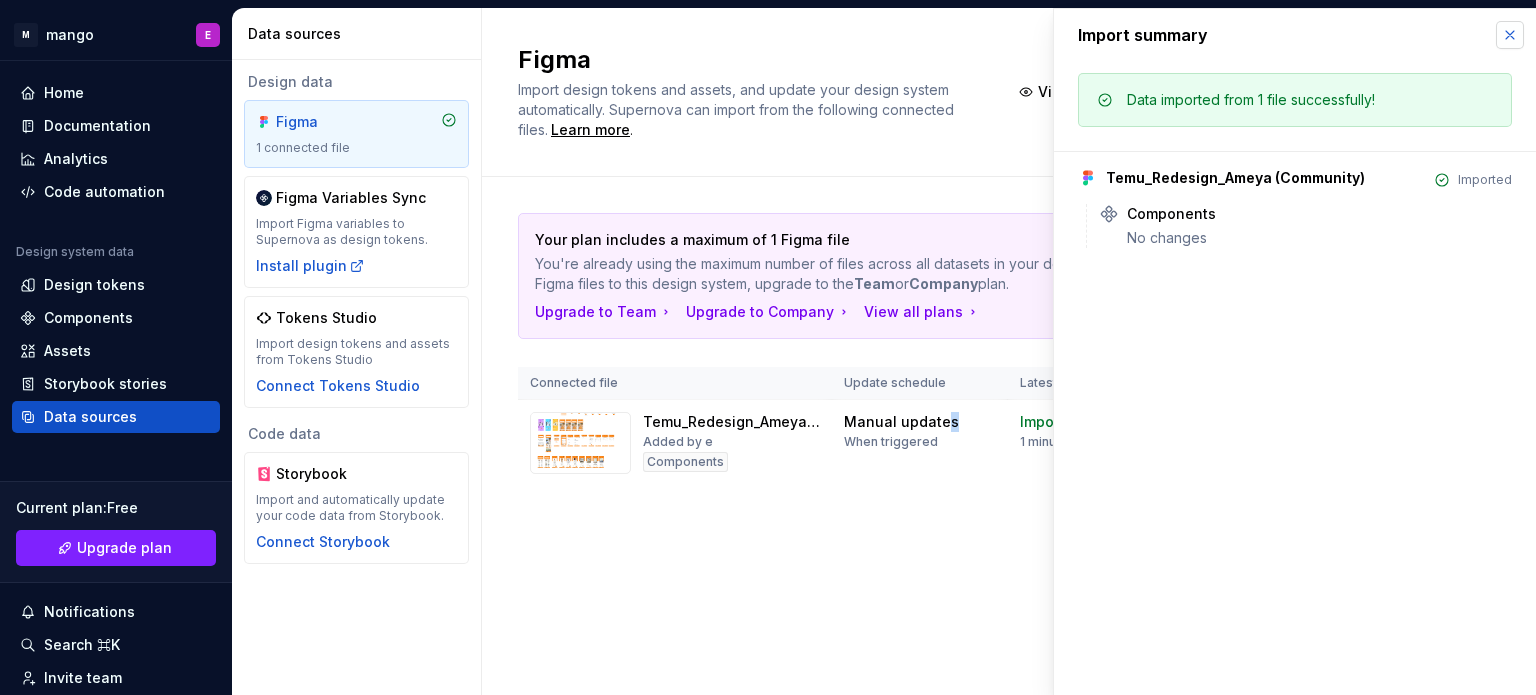 click at bounding box center (1510, 35) 